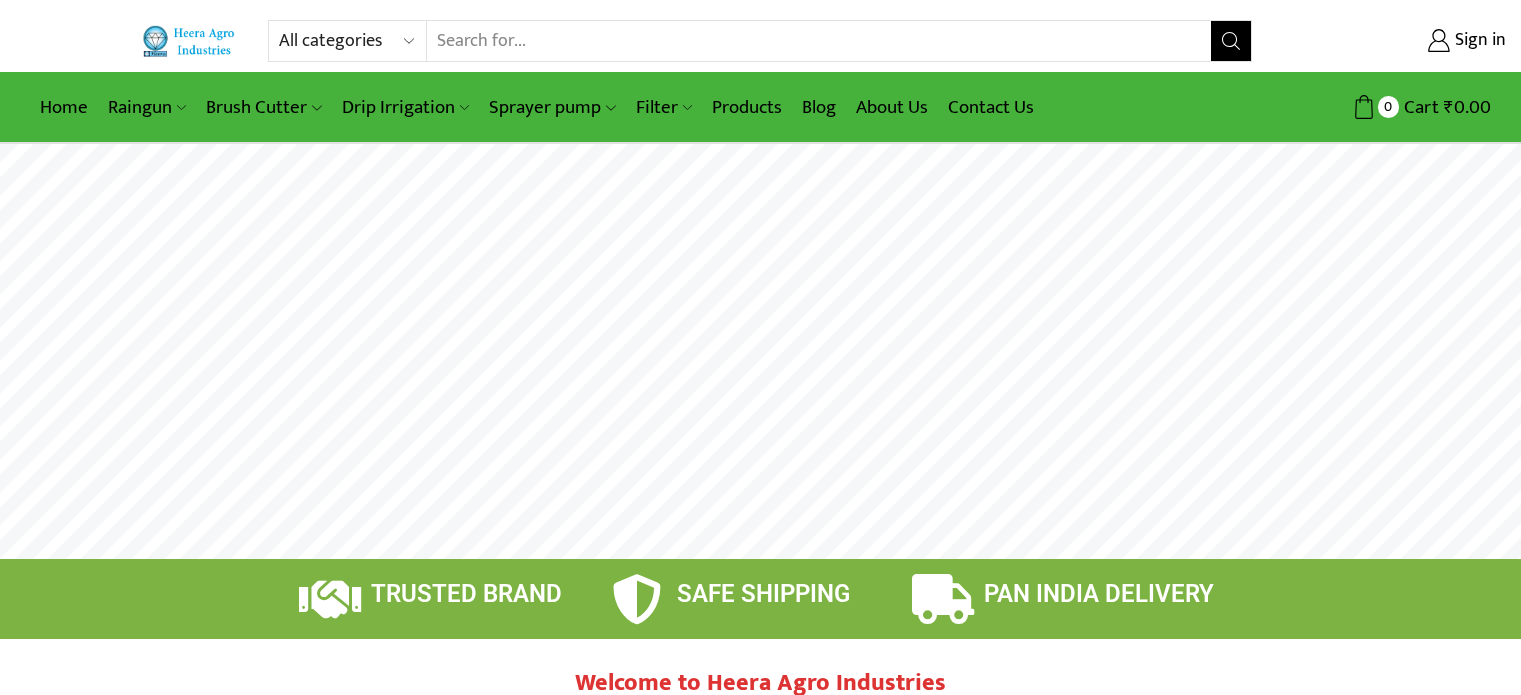 scroll, scrollTop: 0, scrollLeft: 0, axis: both 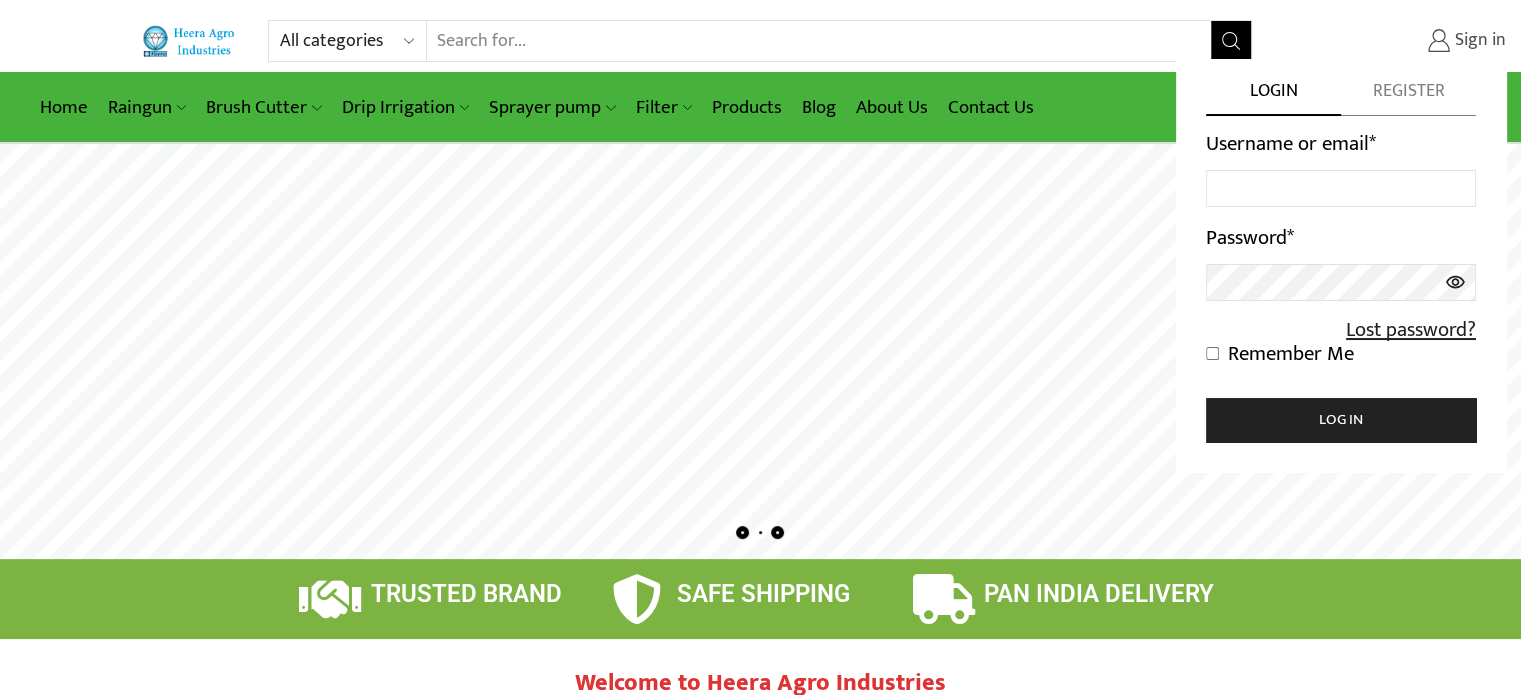 drag, startPoint x: 1530, startPoint y: 74, endPoint x: 1464, endPoint y: 38, distance: 75.17979 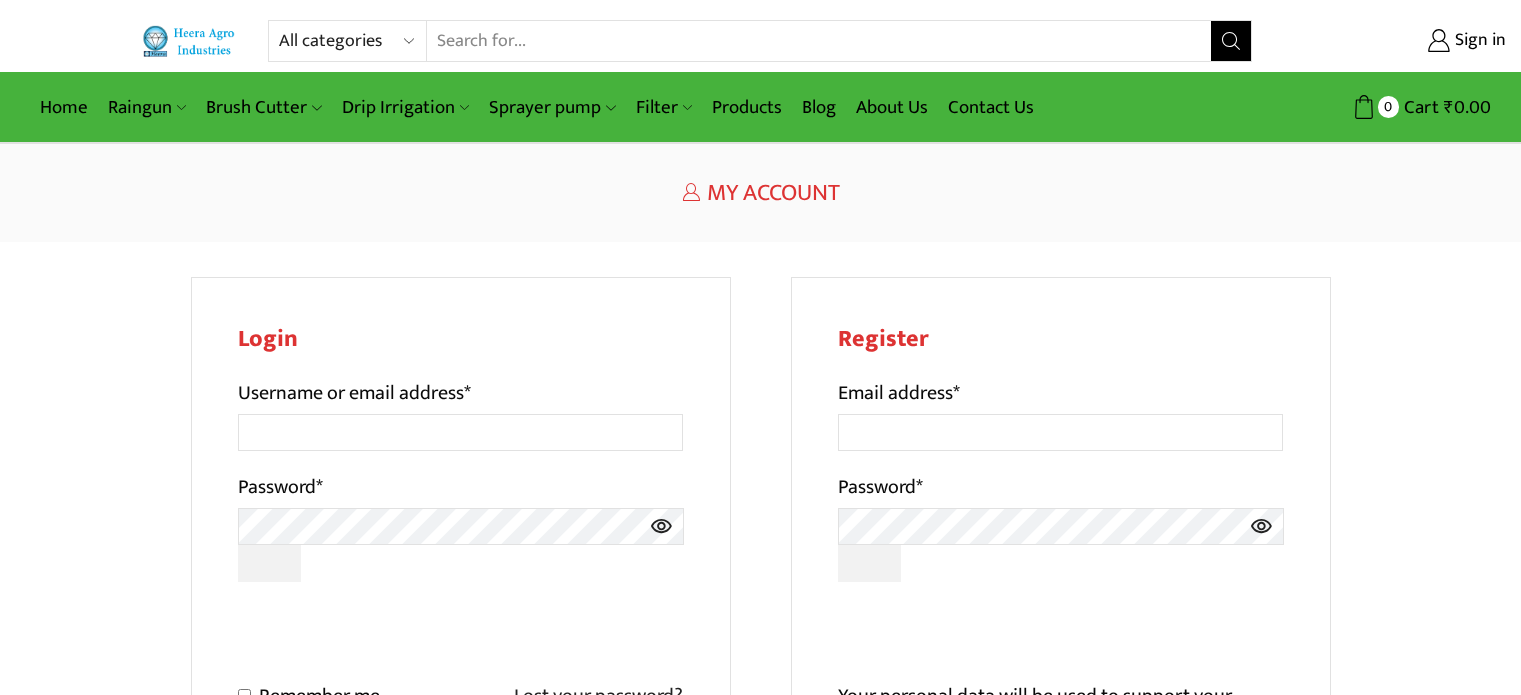 scroll, scrollTop: 0, scrollLeft: 0, axis: both 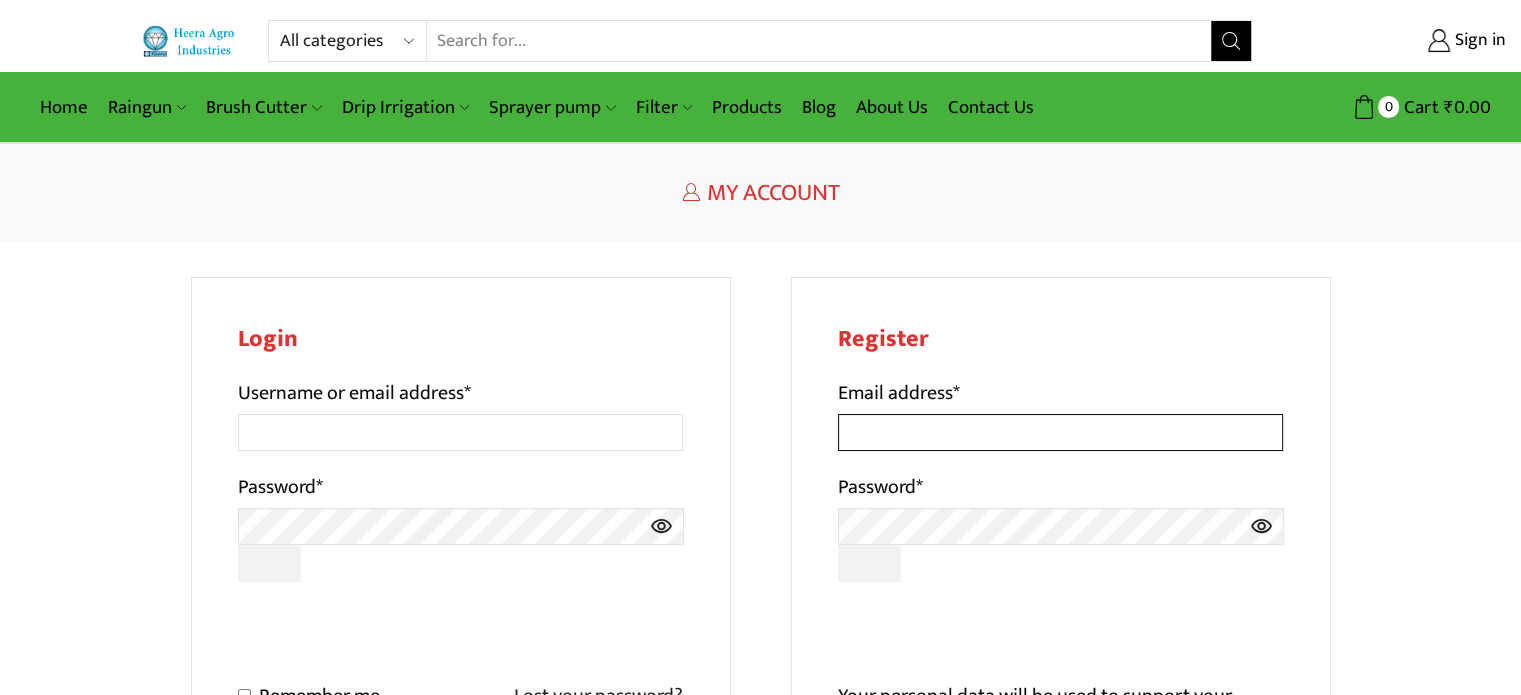 click on "Email address  *" at bounding box center (1061, 432) 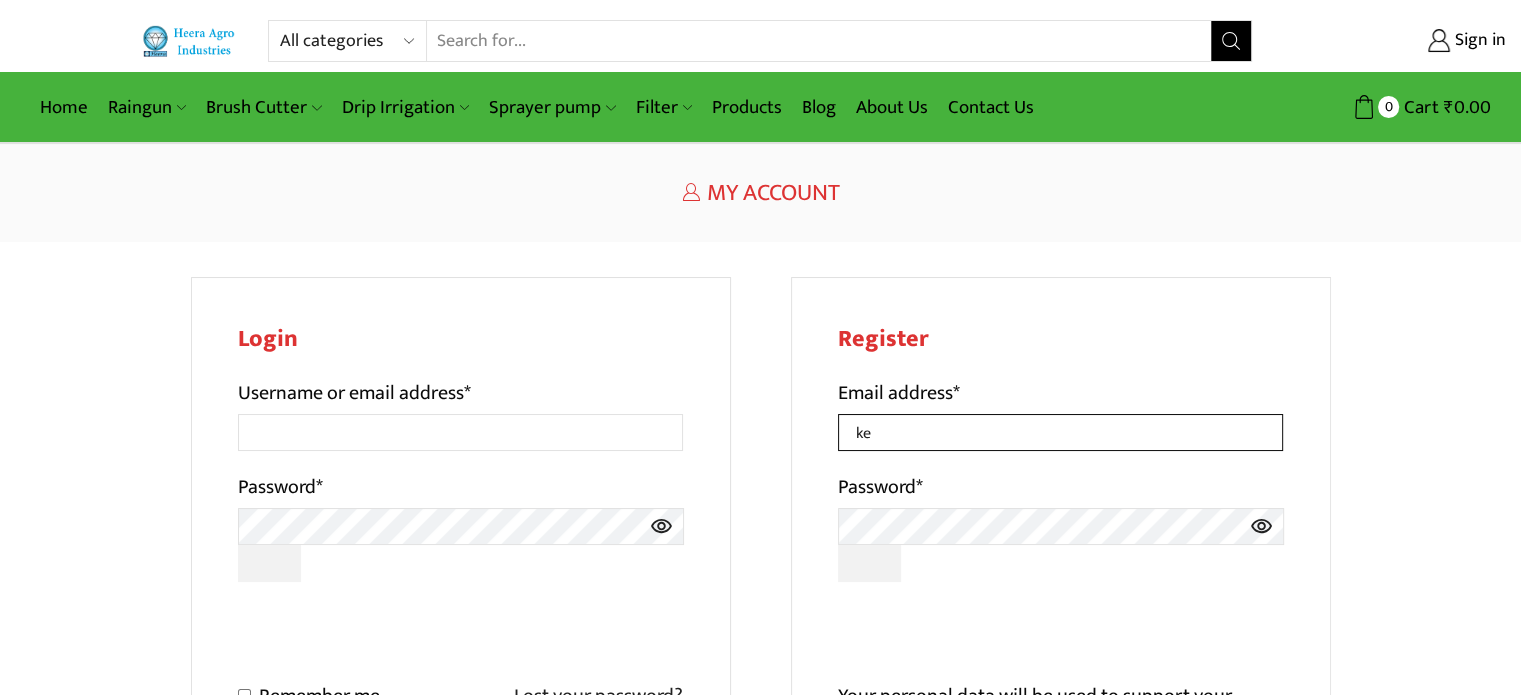 type on "k" 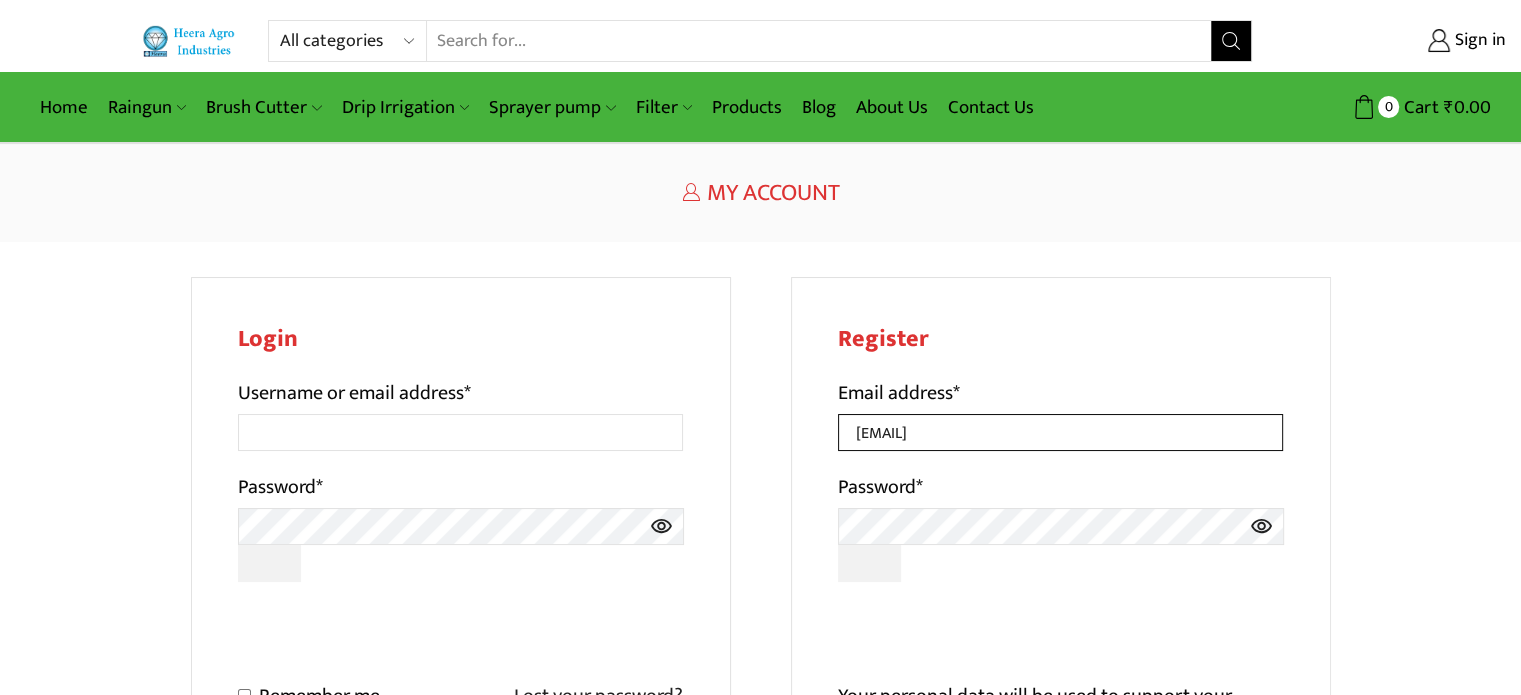 type on "kelaskarhrishikesh@example.com" 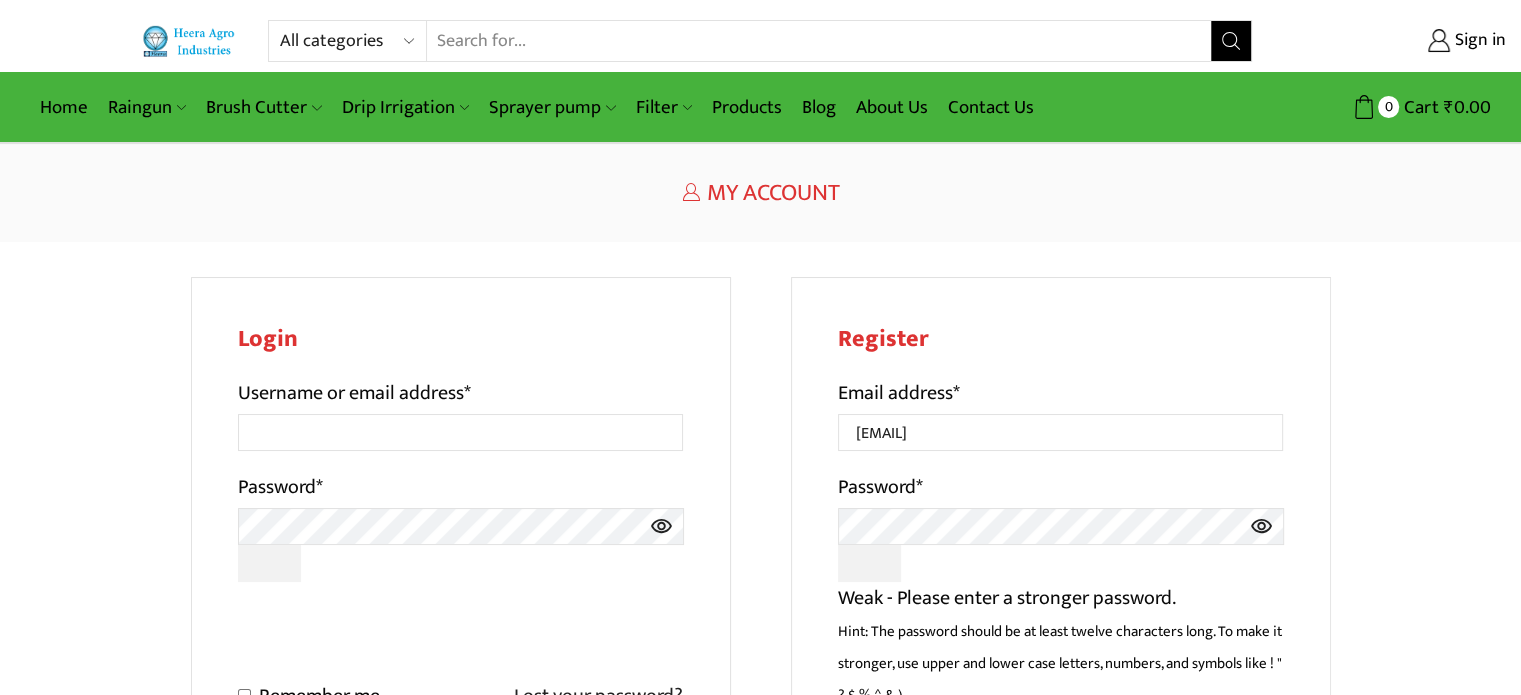 click 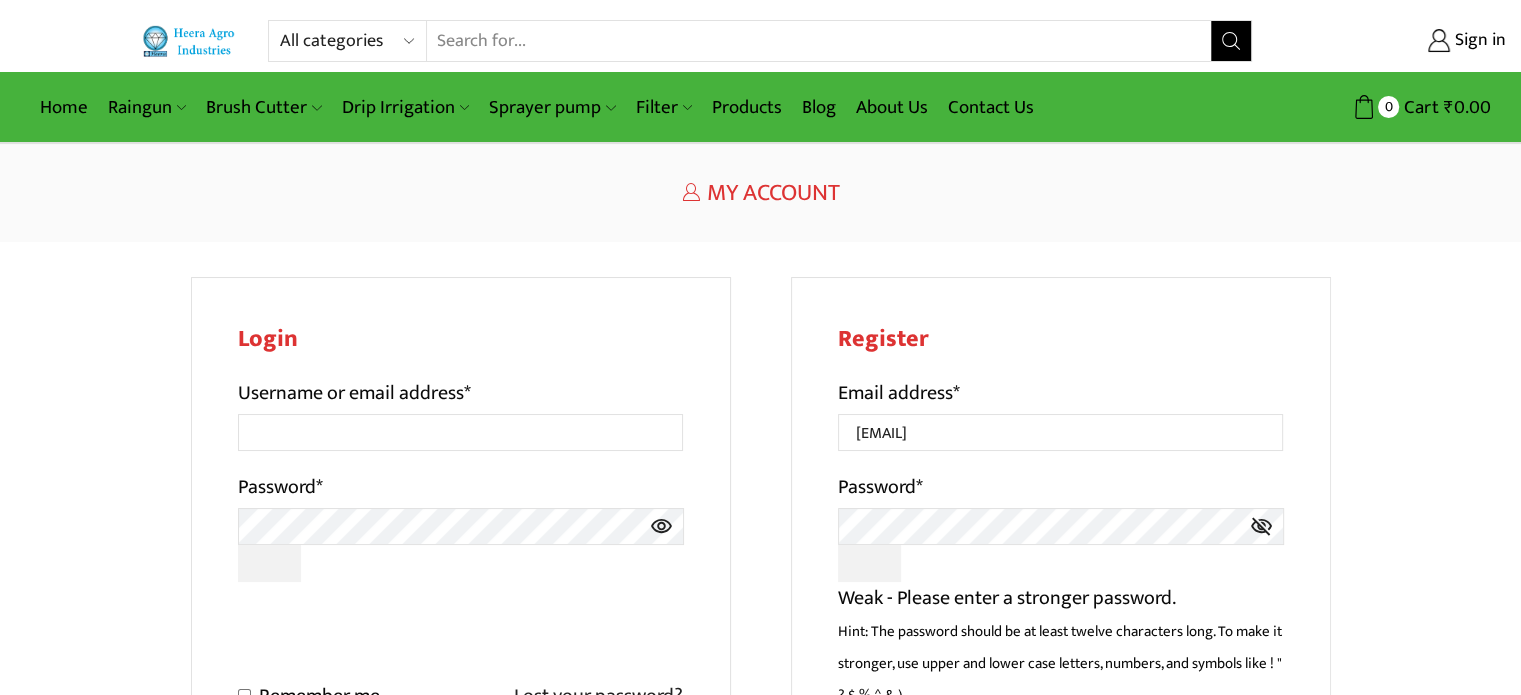 click 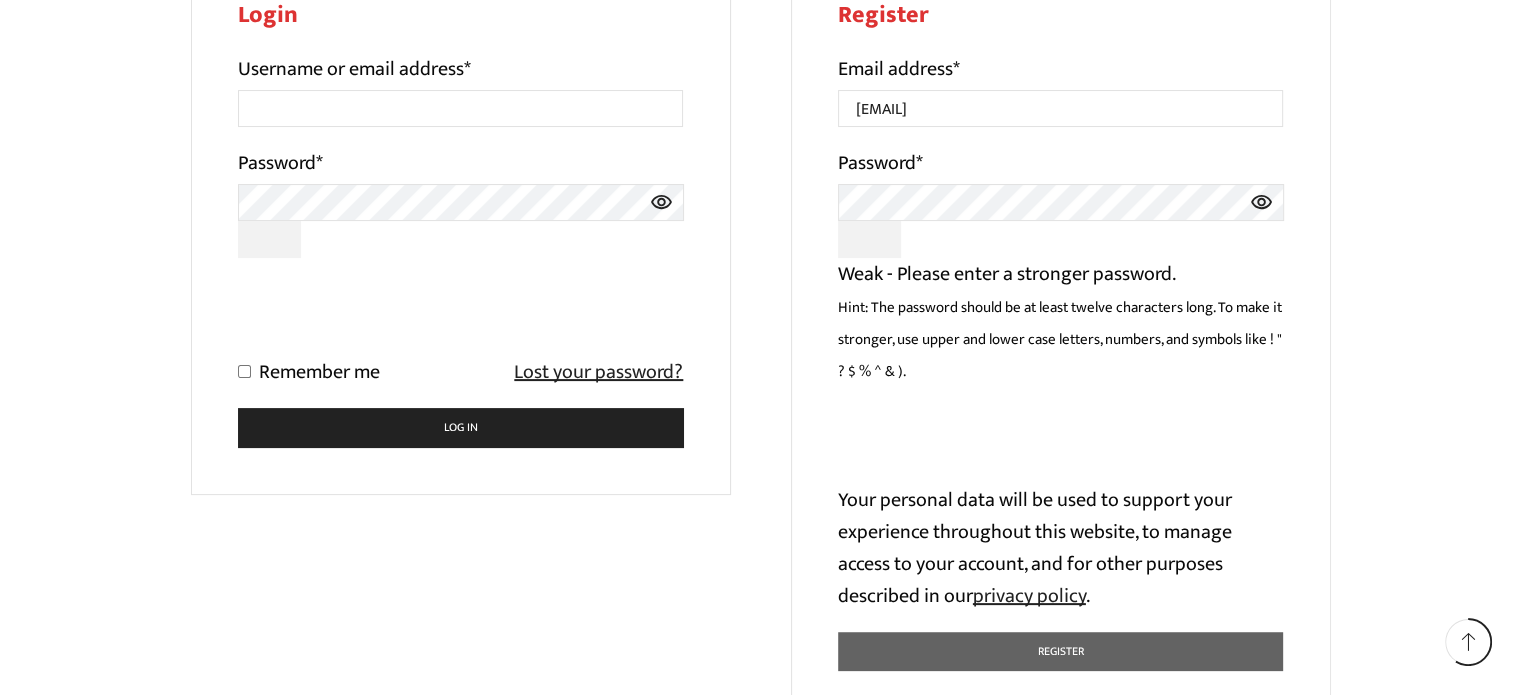 scroll, scrollTop: 325, scrollLeft: 0, axis: vertical 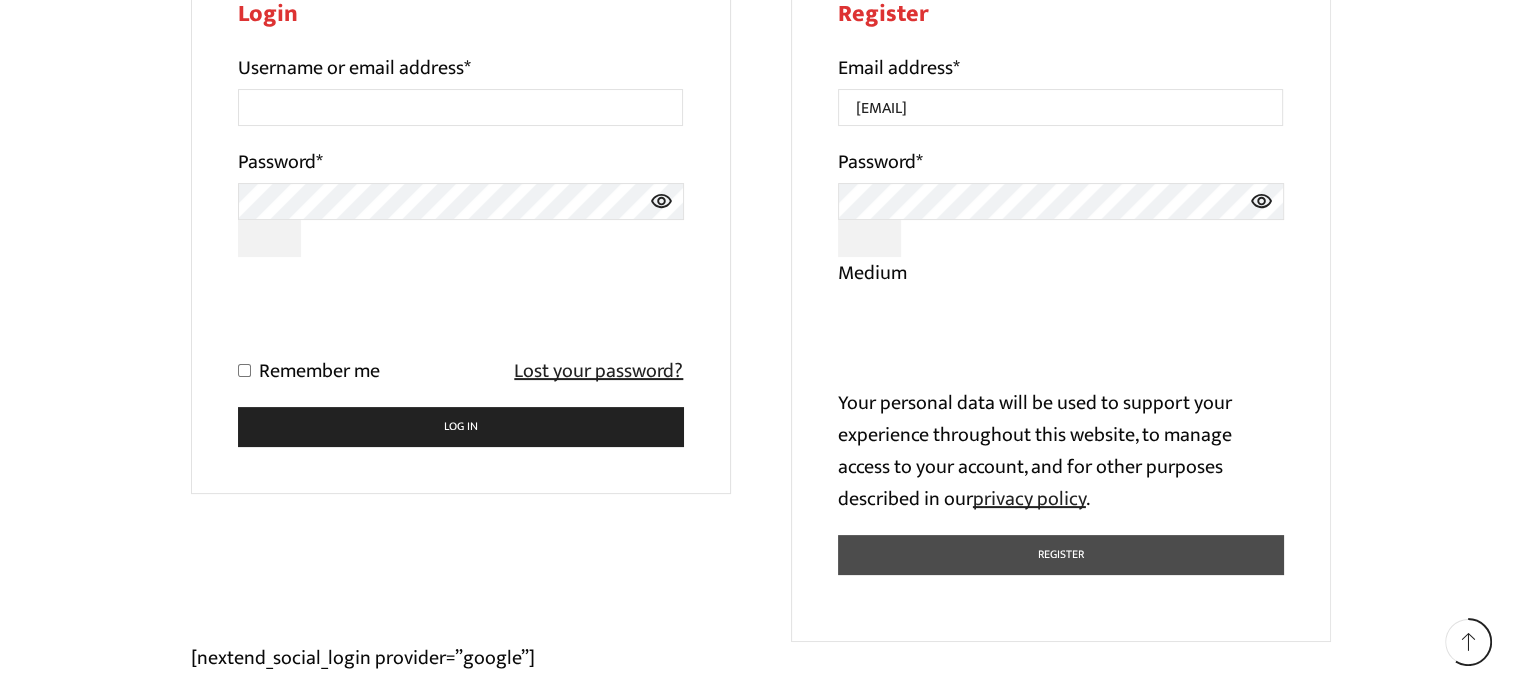 click on "Register" at bounding box center (1061, 554) 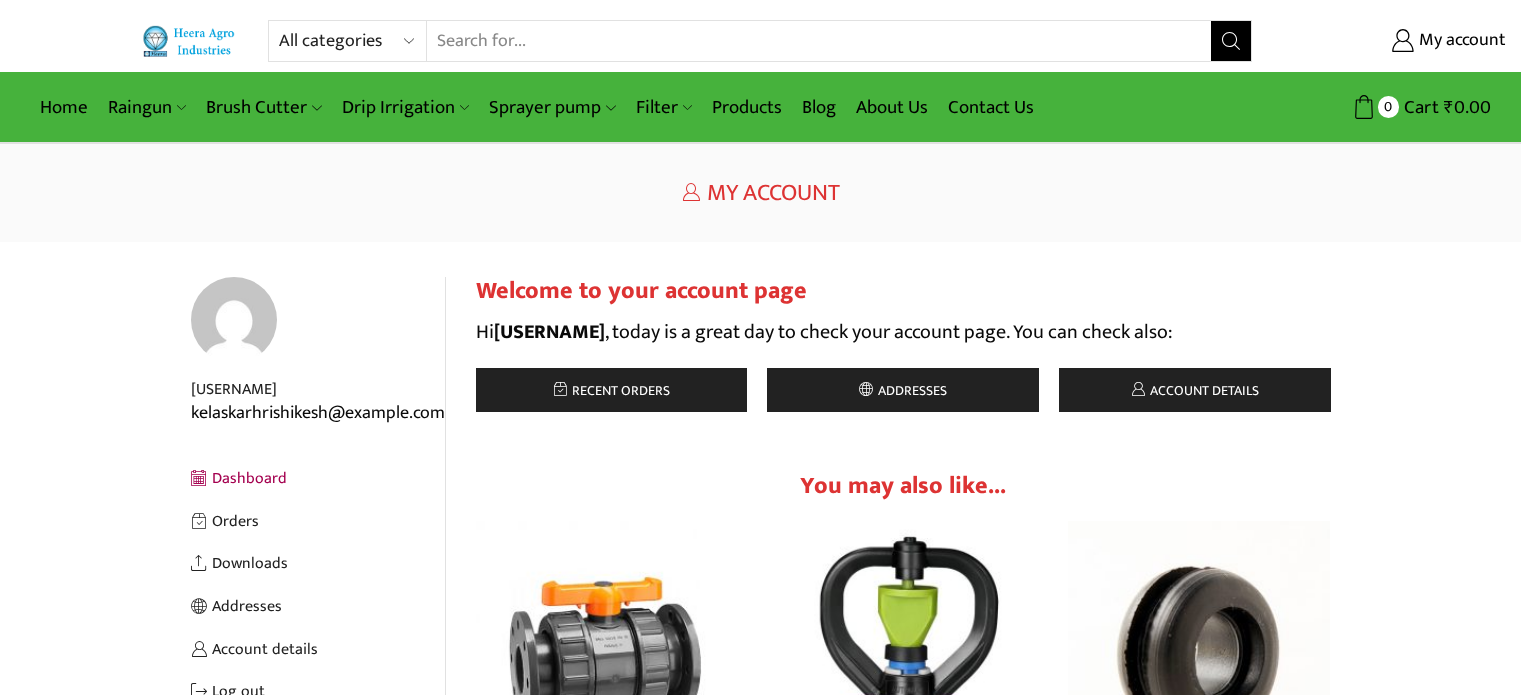 scroll, scrollTop: 0, scrollLeft: 0, axis: both 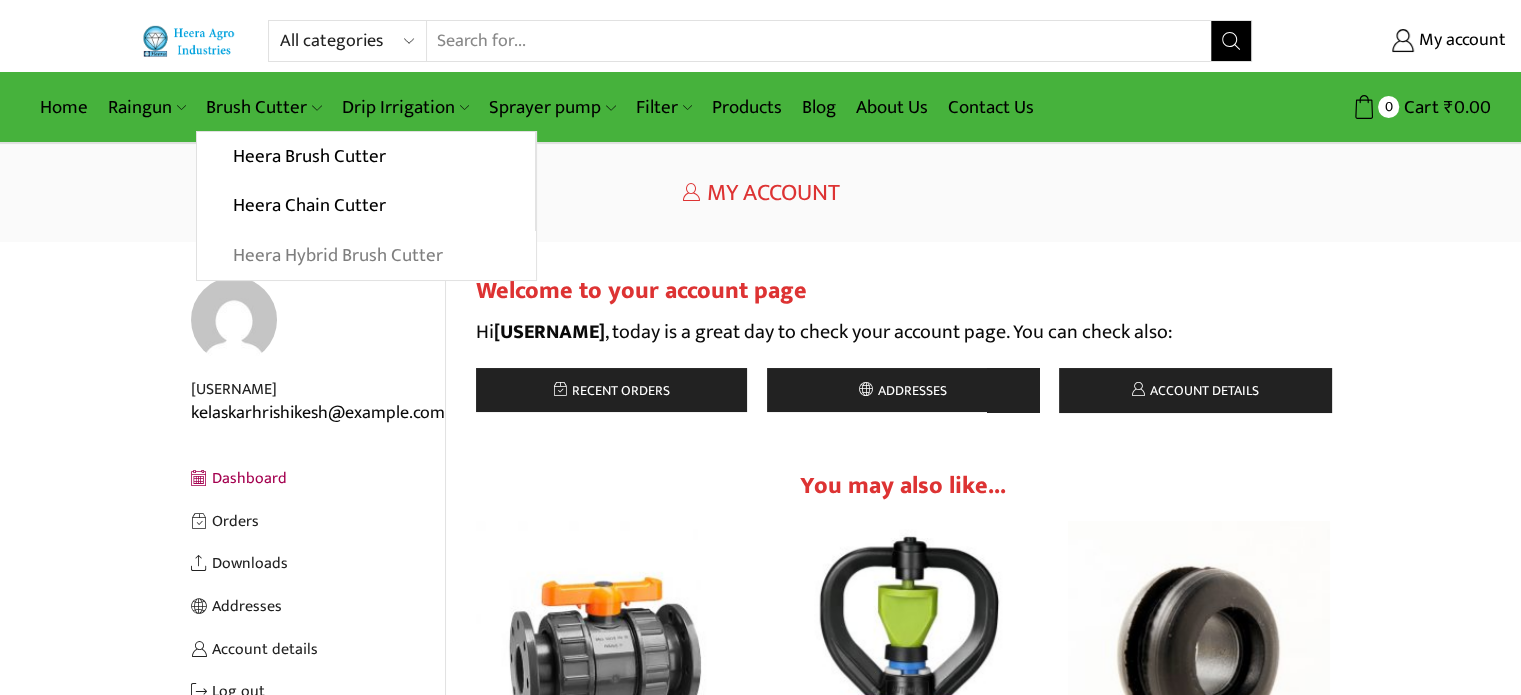 click on "Heera Hybrid Brush Cutter" at bounding box center [366, 256] 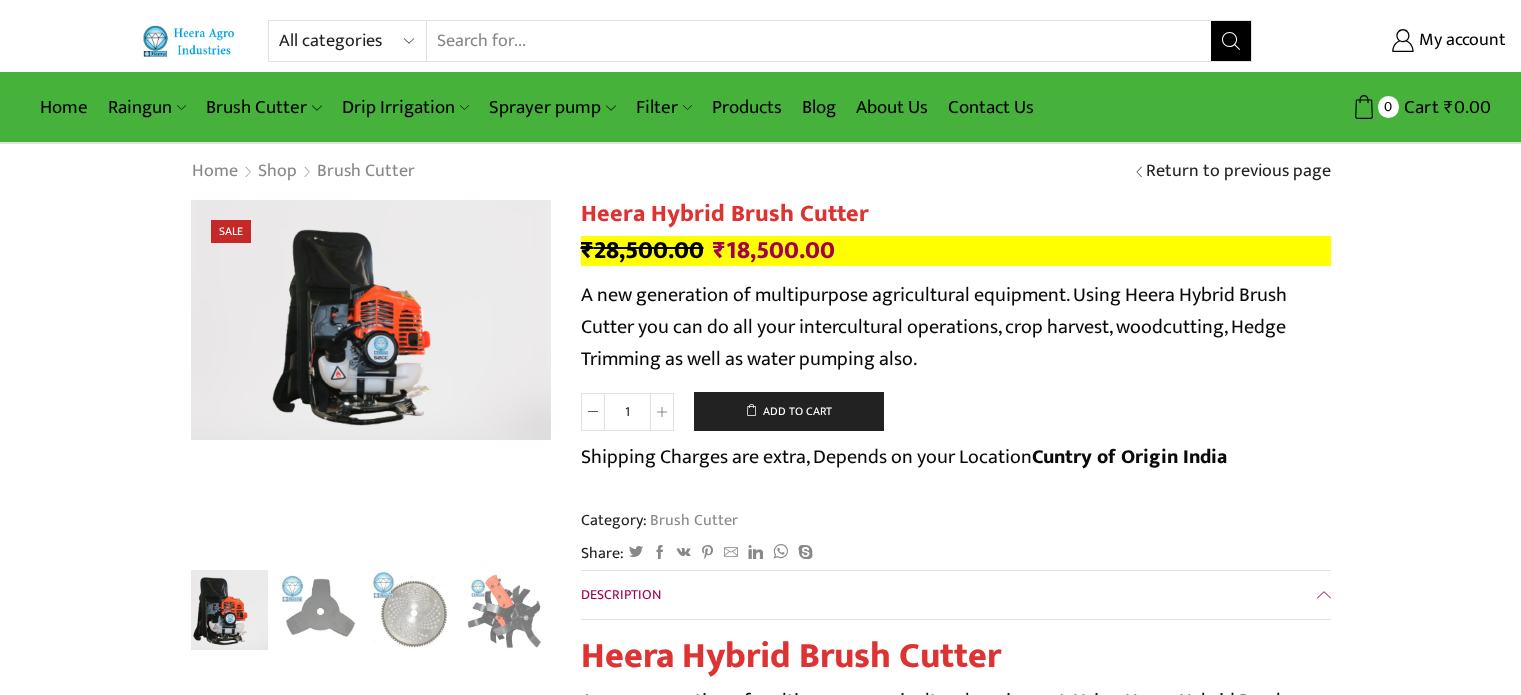 scroll, scrollTop: 0, scrollLeft: 0, axis: both 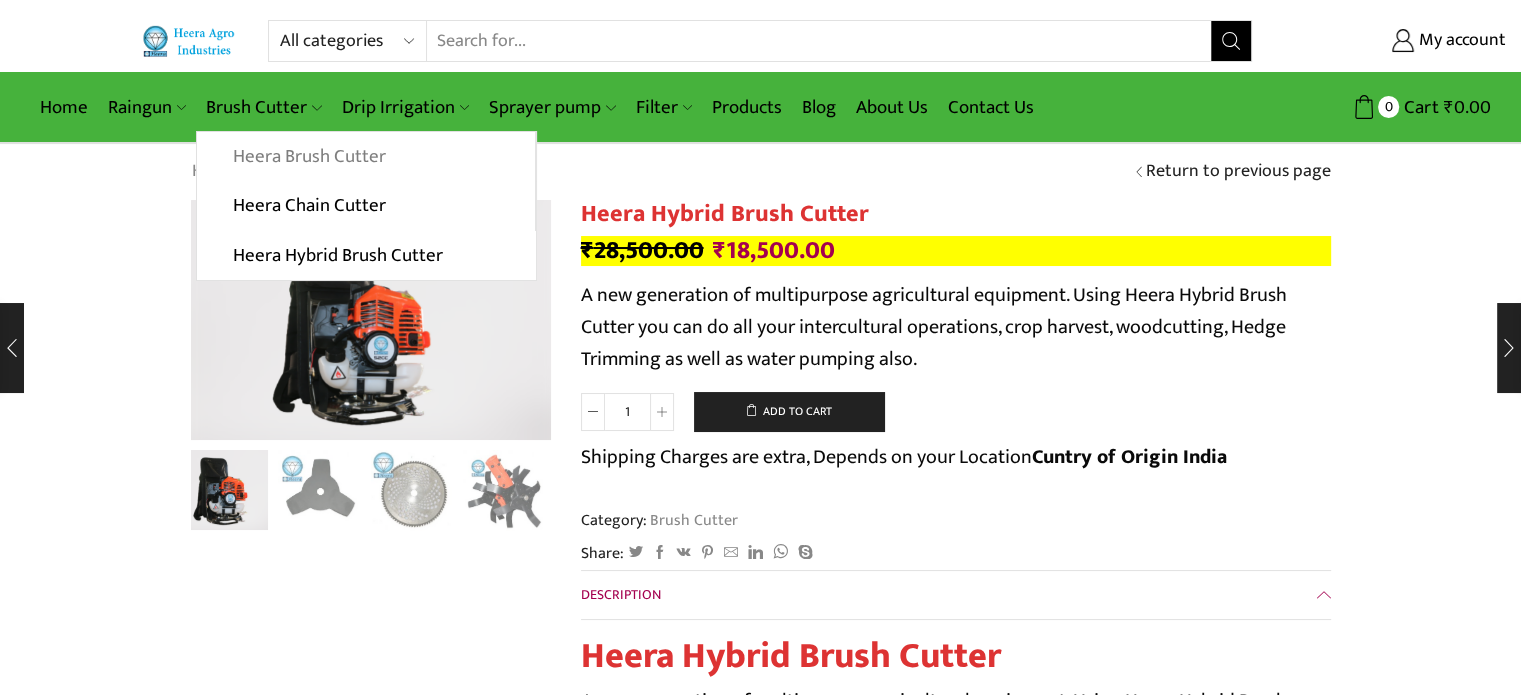 click on "Heera Brush Cutter" at bounding box center [365, 157] 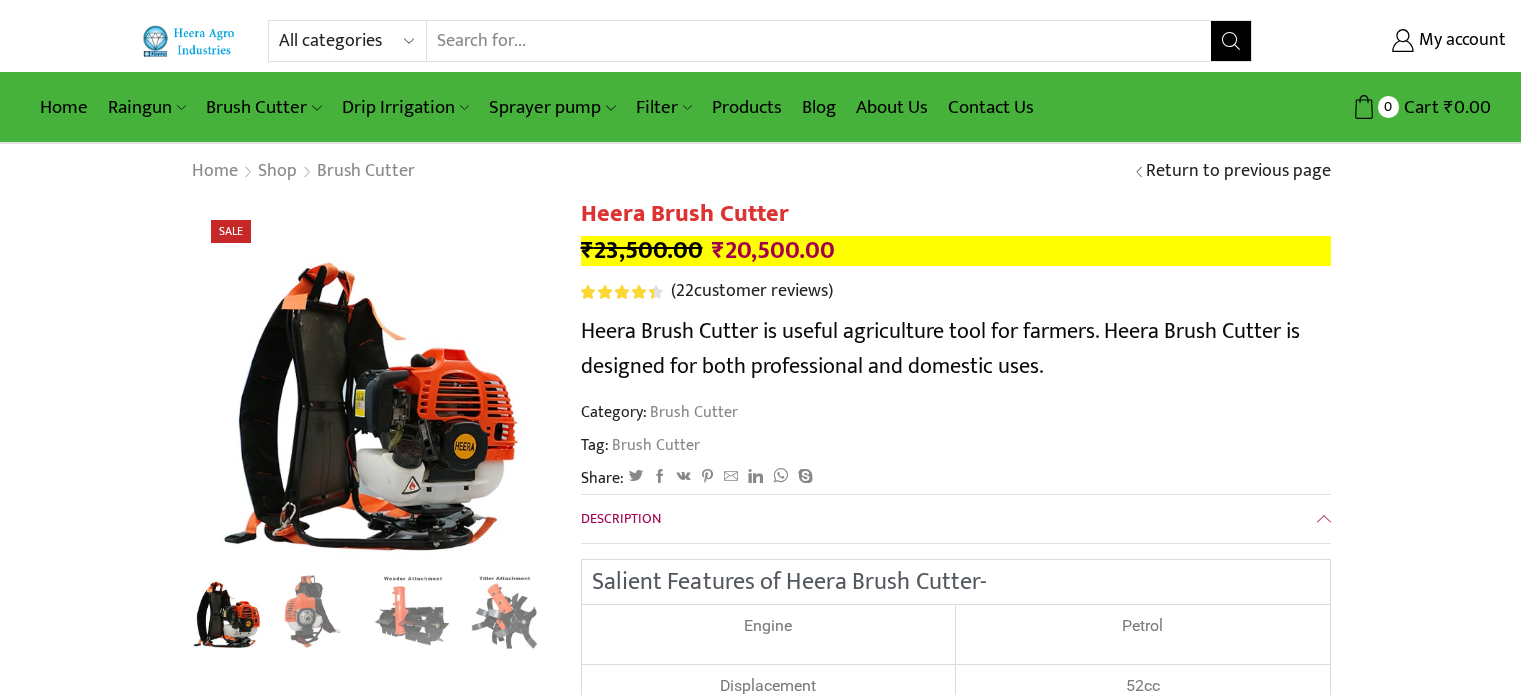 scroll, scrollTop: 0, scrollLeft: 0, axis: both 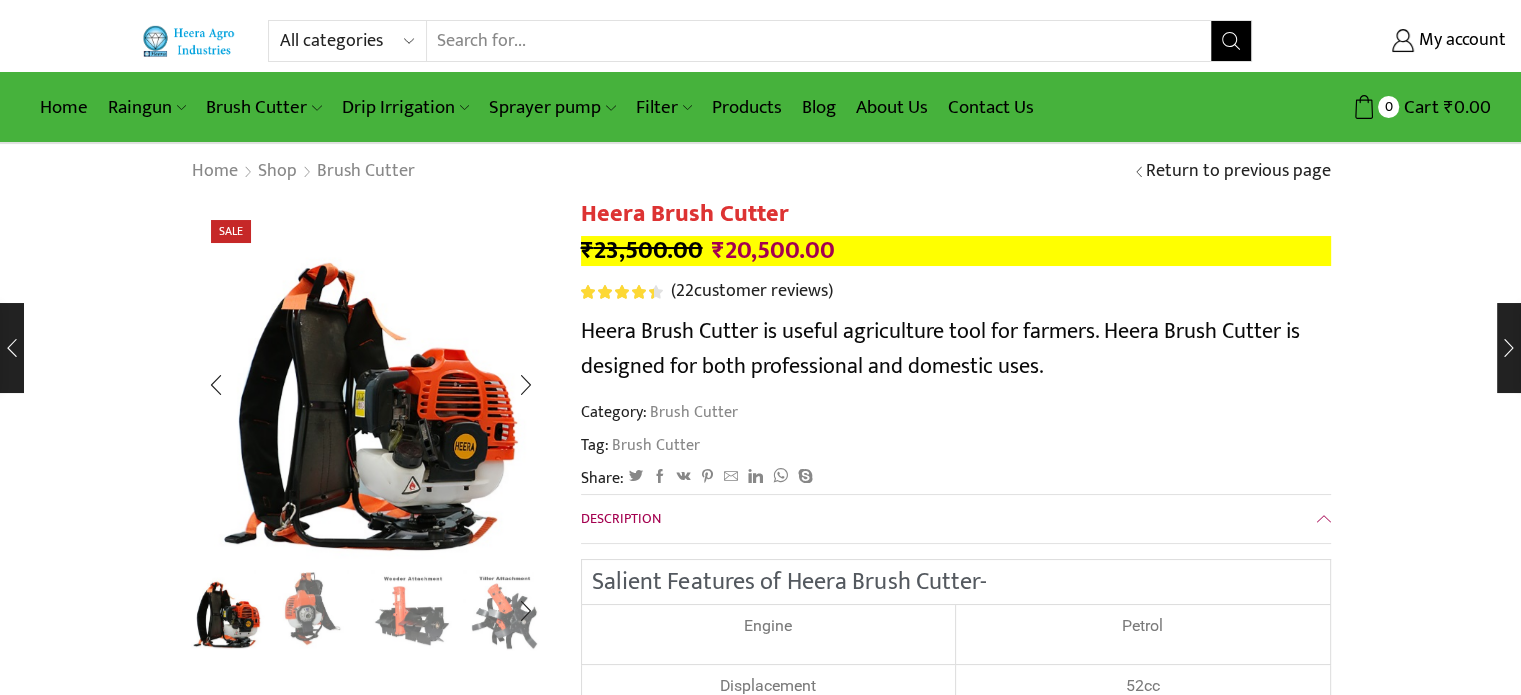 click at bounding box center [319, 608] 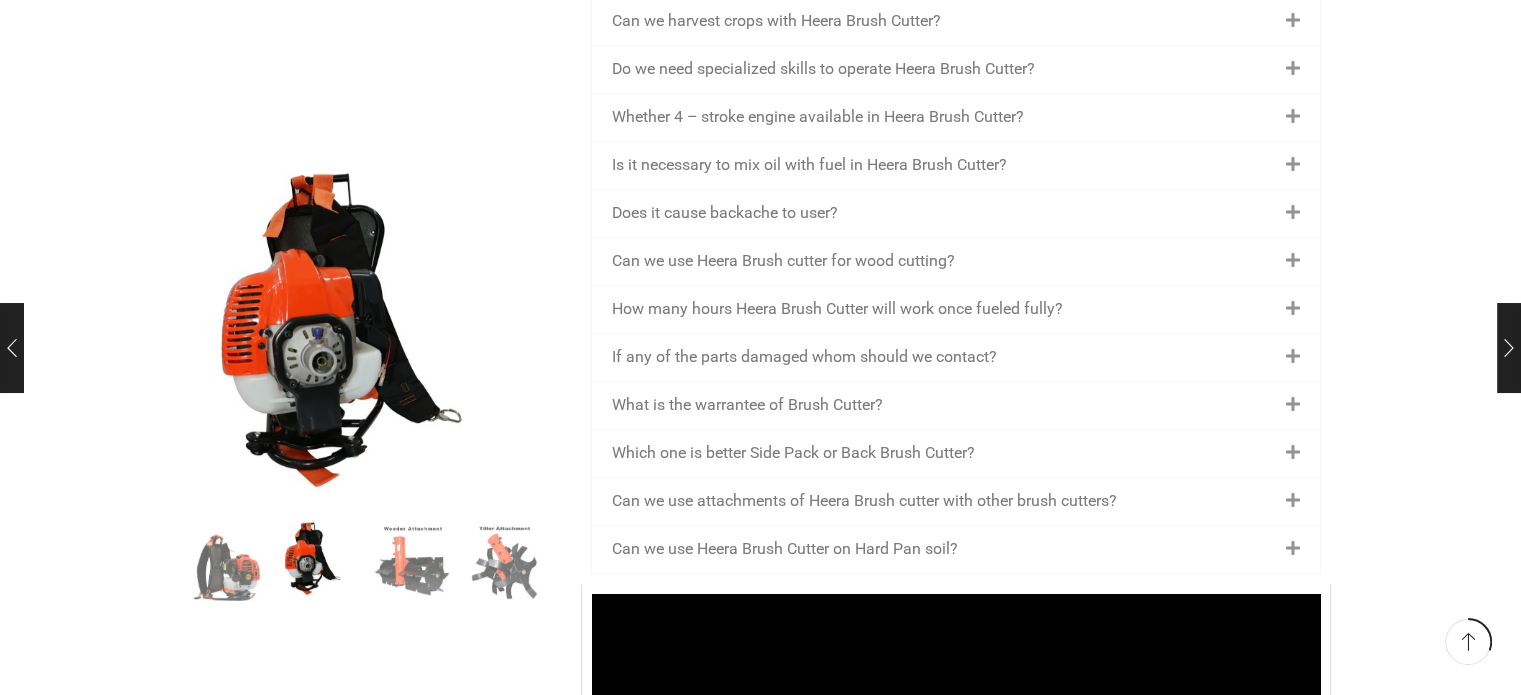 scroll, scrollTop: 3101, scrollLeft: 0, axis: vertical 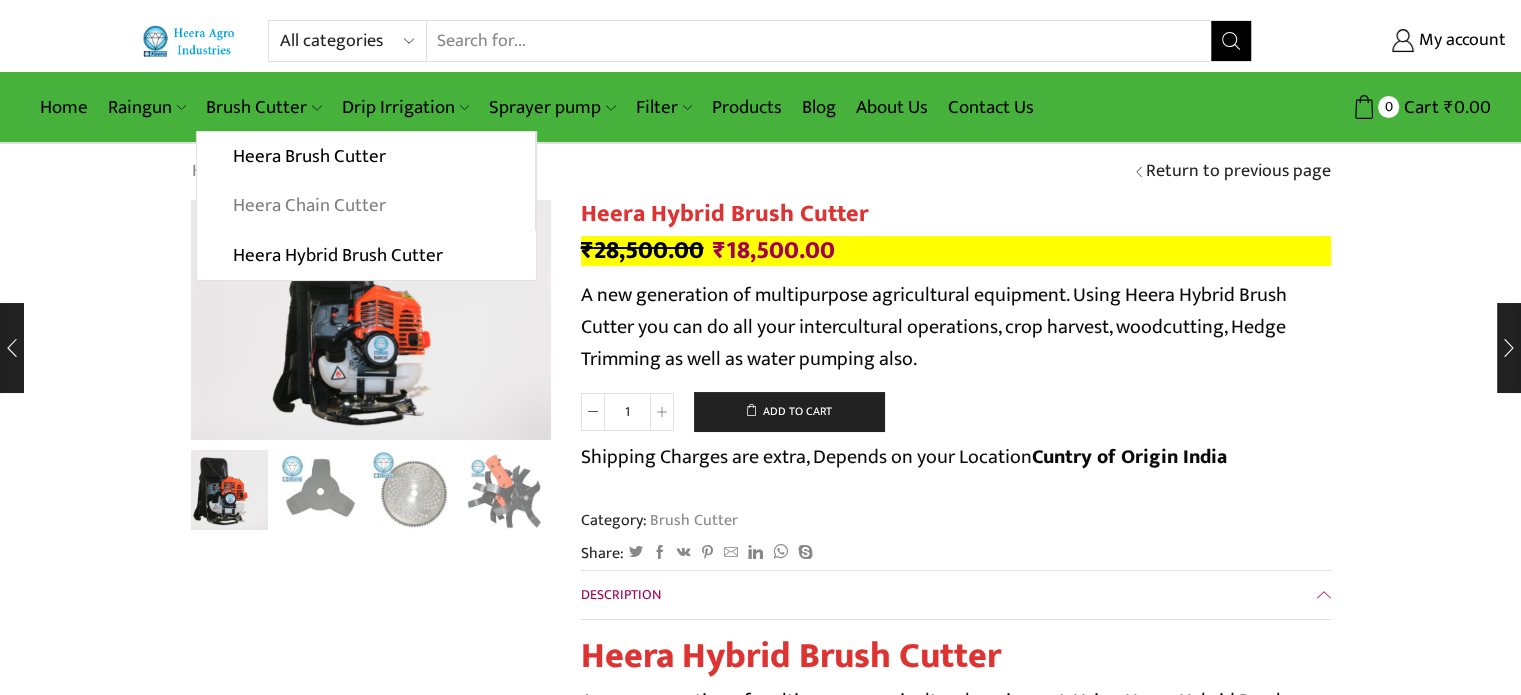 click on "Heera Chain Cutter" at bounding box center (365, 206) 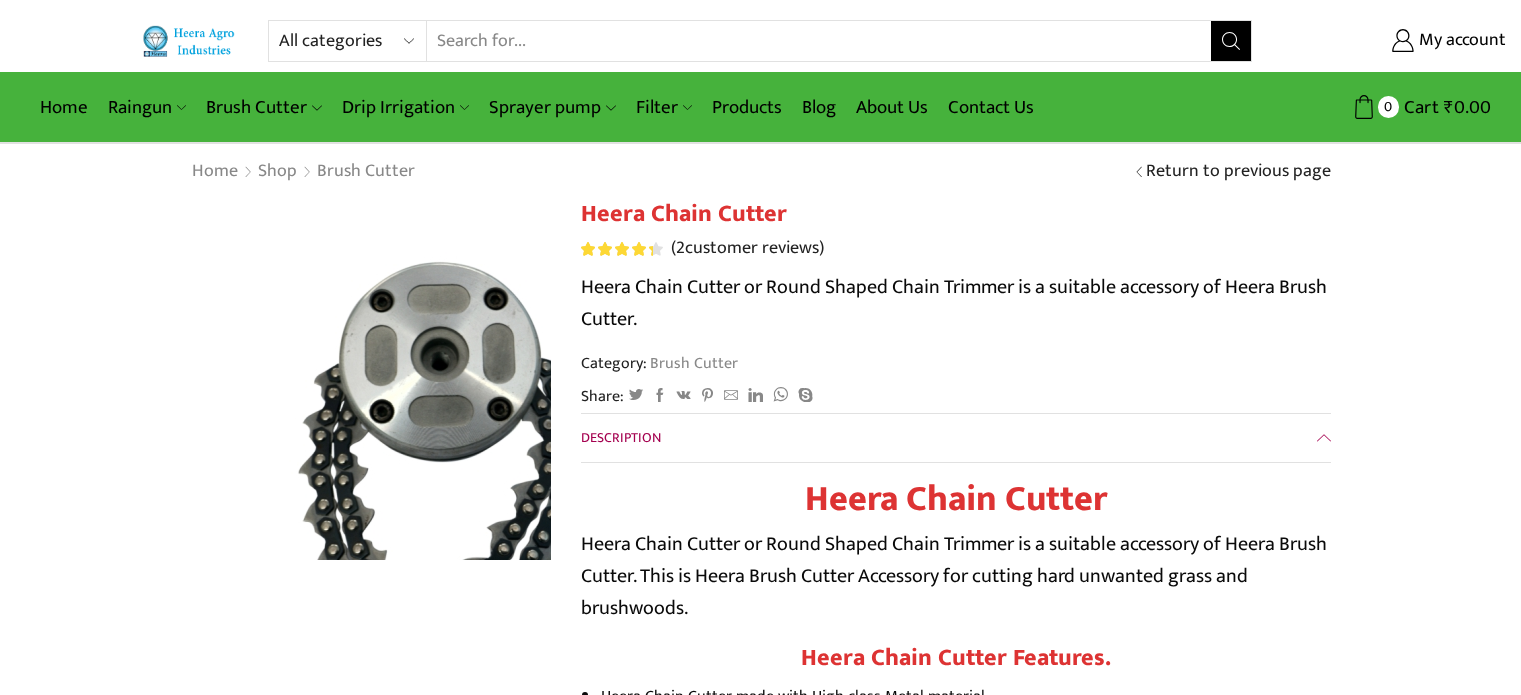 scroll, scrollTop: 0, scrollLeft: 0, axis: both 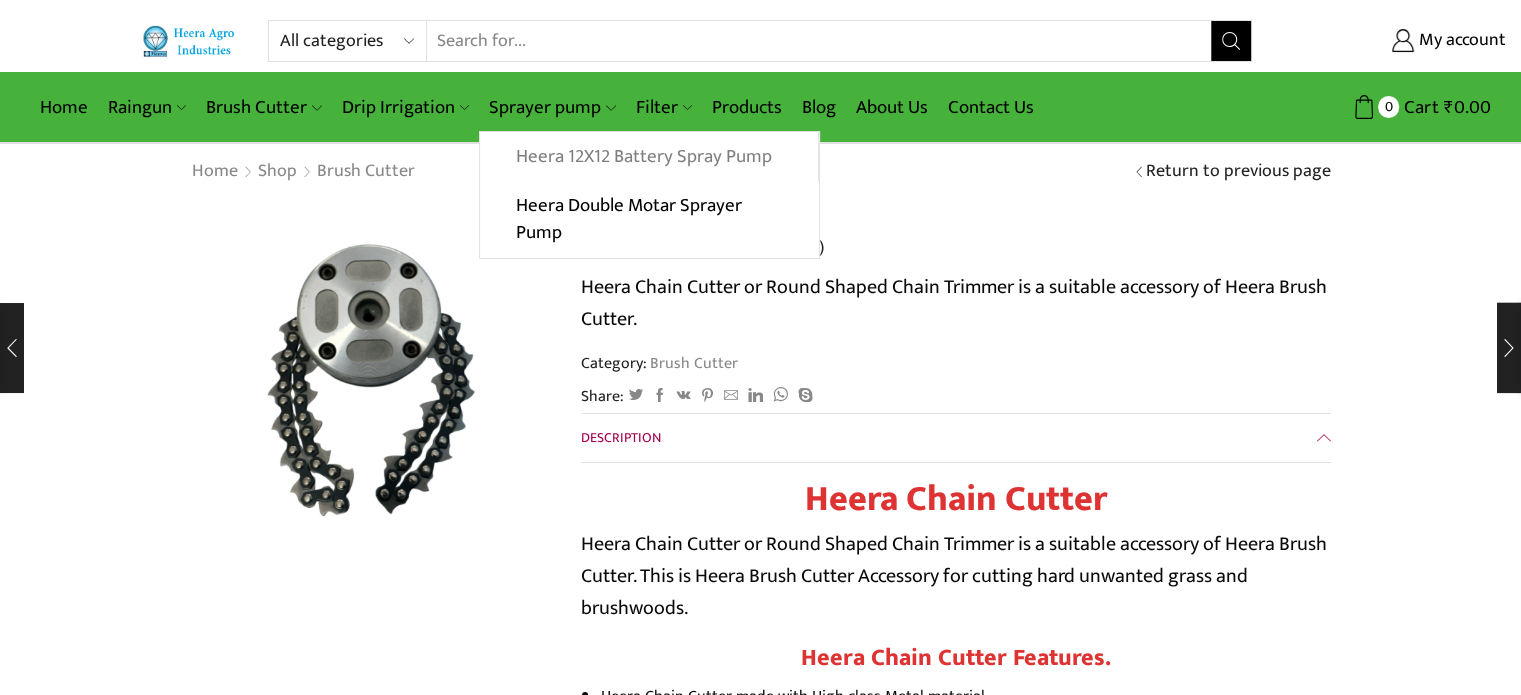 click on "Heera 12X12 Battery Spray Pump" at bounding box center (648, 157) 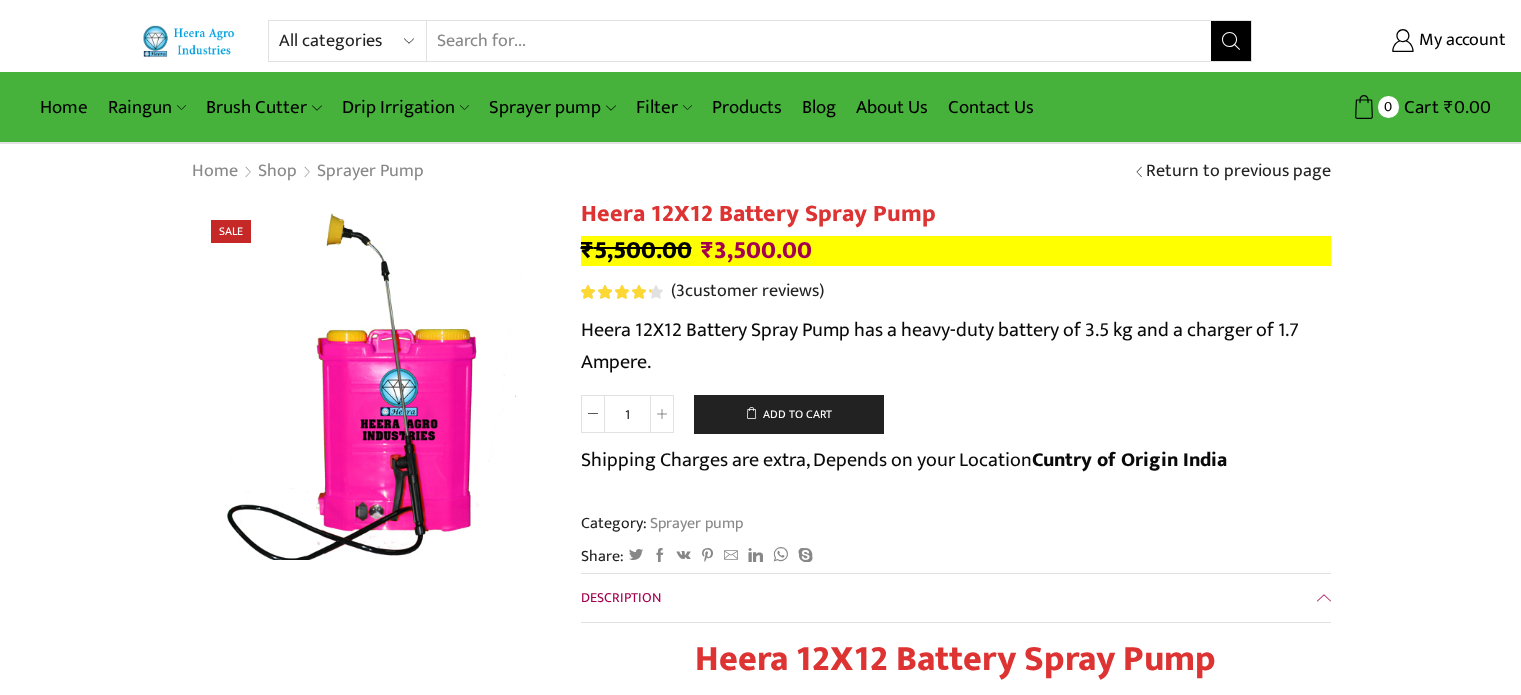scroll, scrollTop: 0, scrollLeft: 0, axis: both 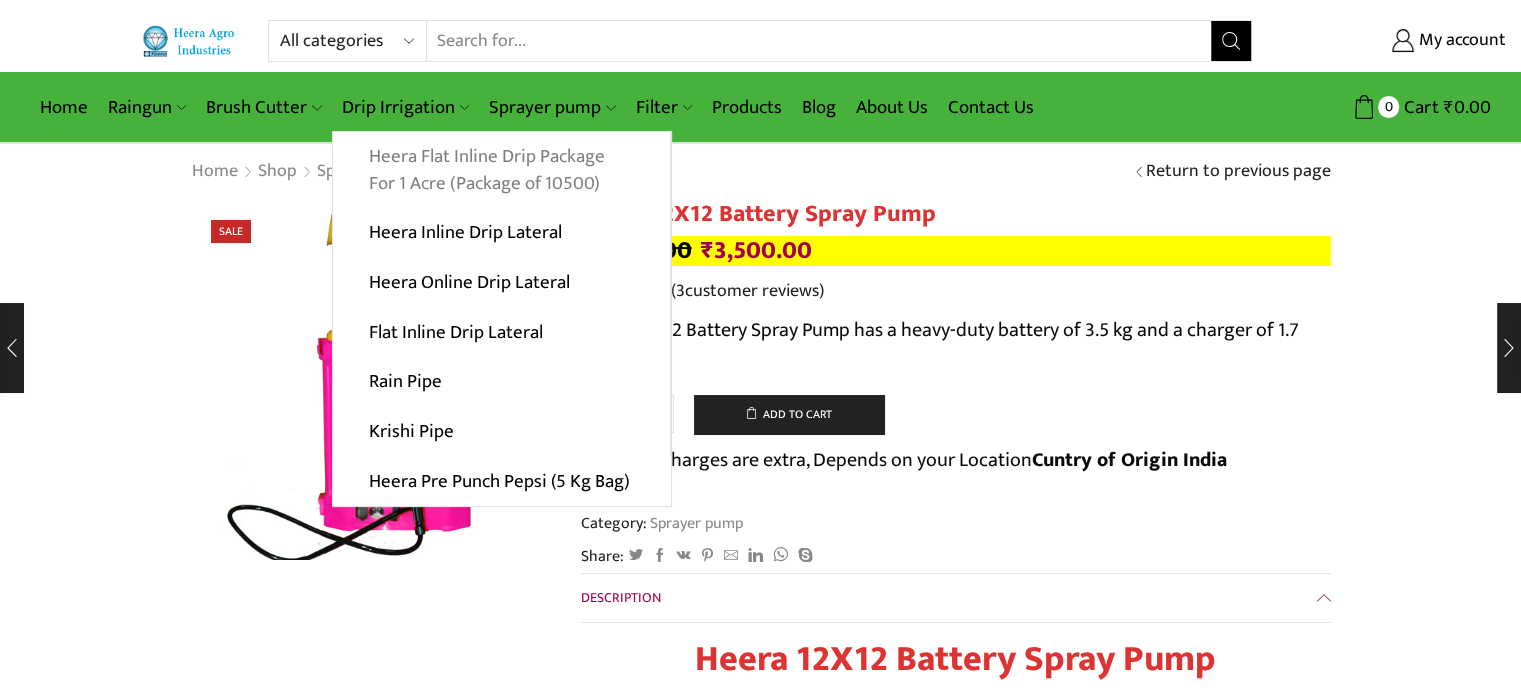 click on "Heera Flat Inline Drip Package For 1 Acre (Package of 10500)" at bounding box center [501, 170] 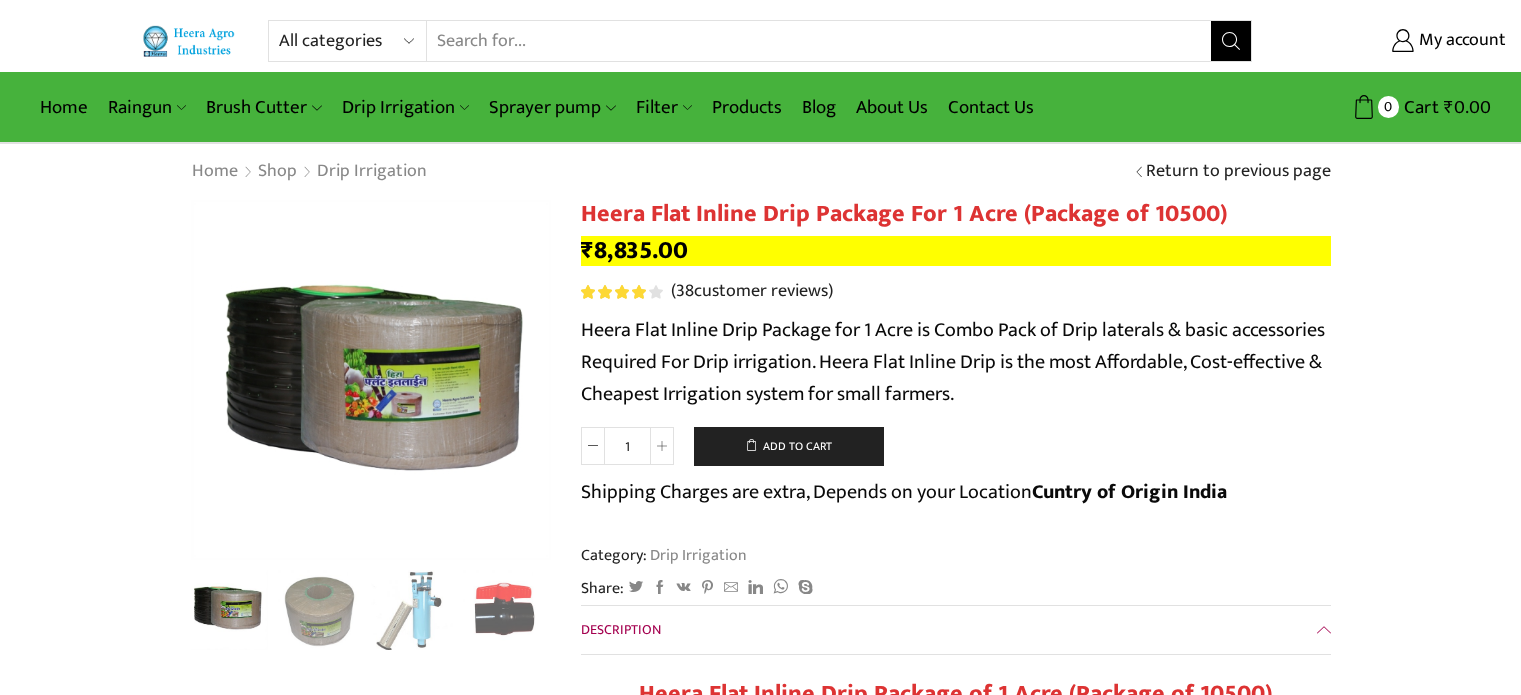 scroll, scrollTop: 0, scrollLeft: 0, axis: both 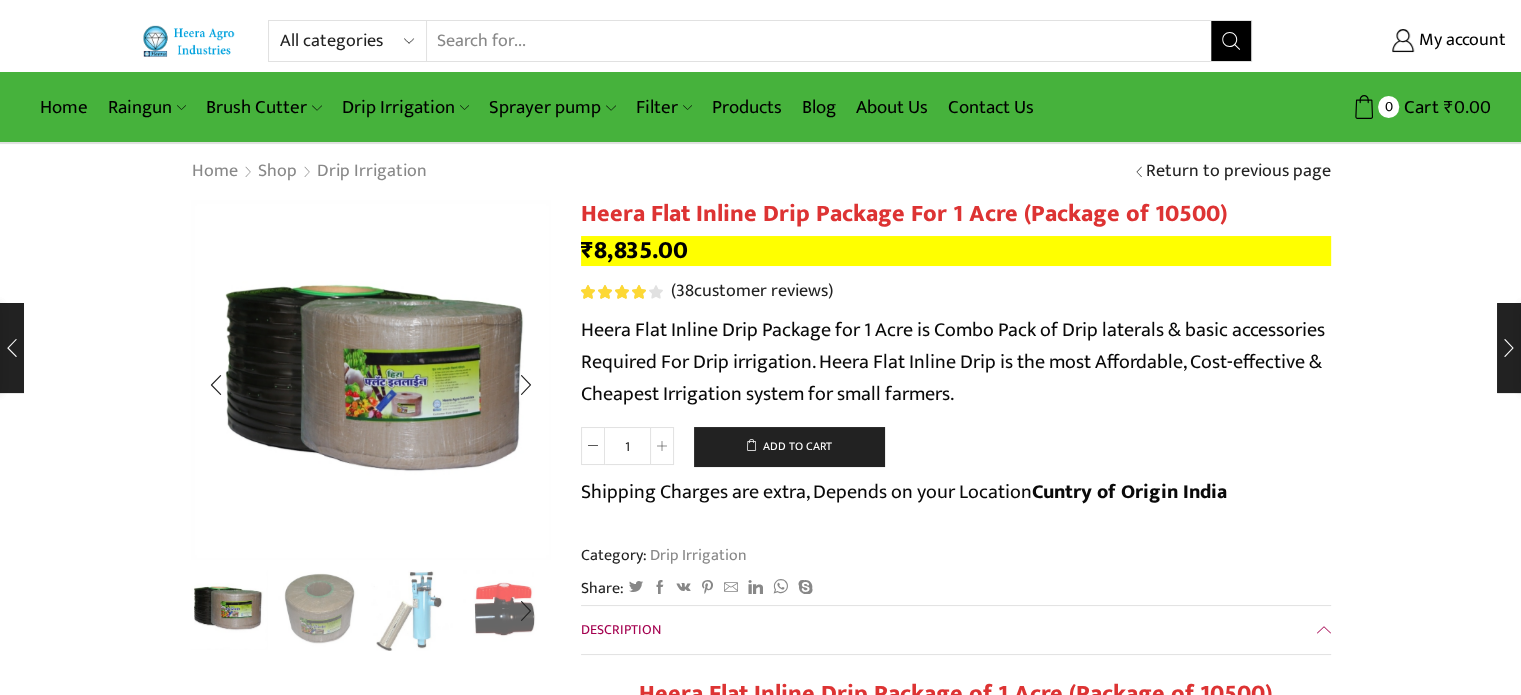 click at bounding box center [319, 608] 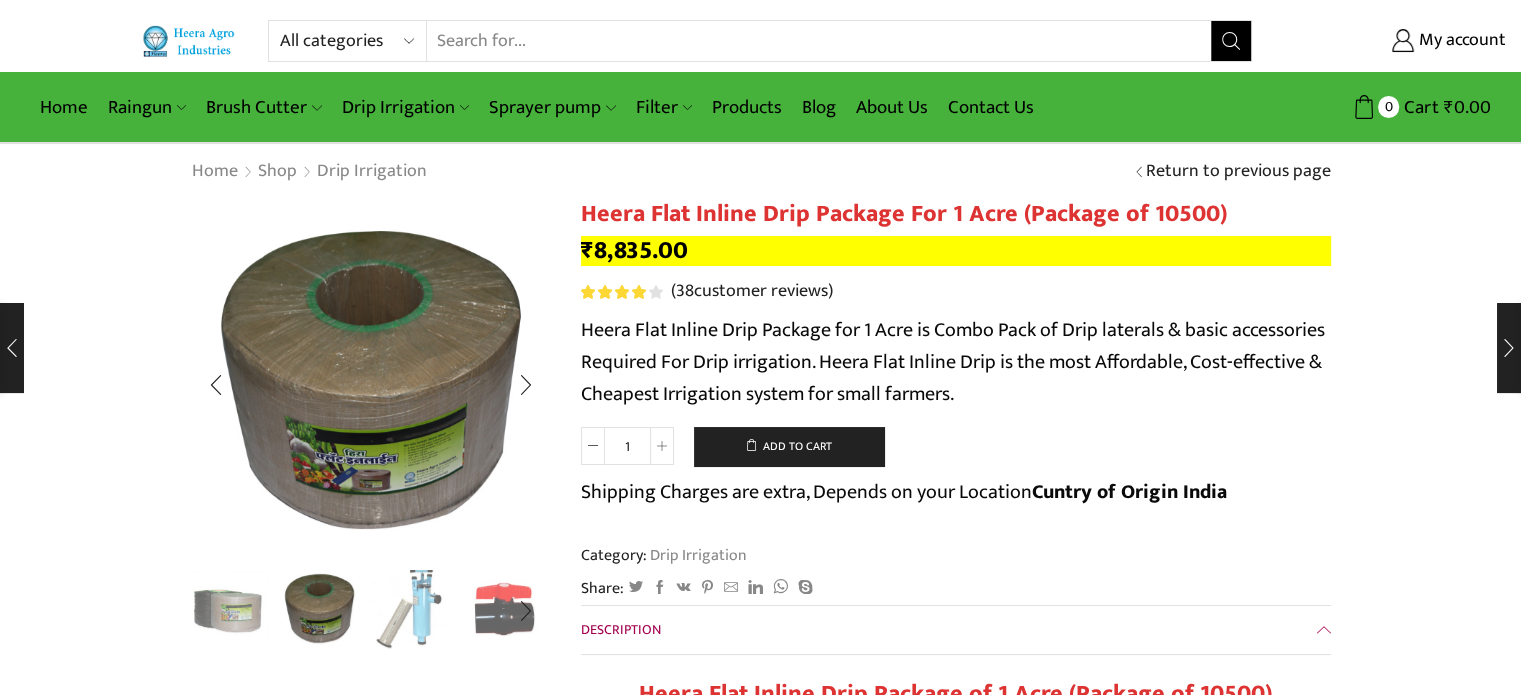 click at bounding box center [412, 608] 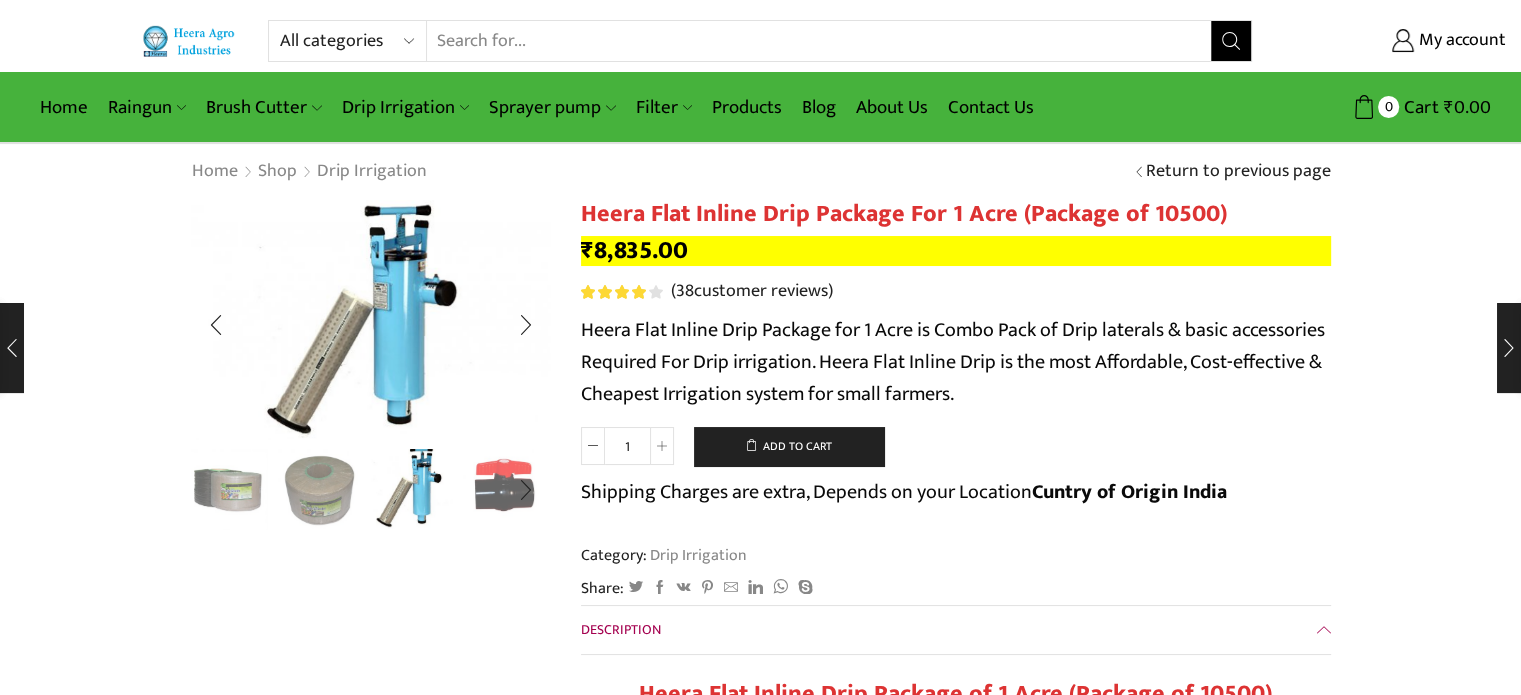 click at bounding box center [504, 487] 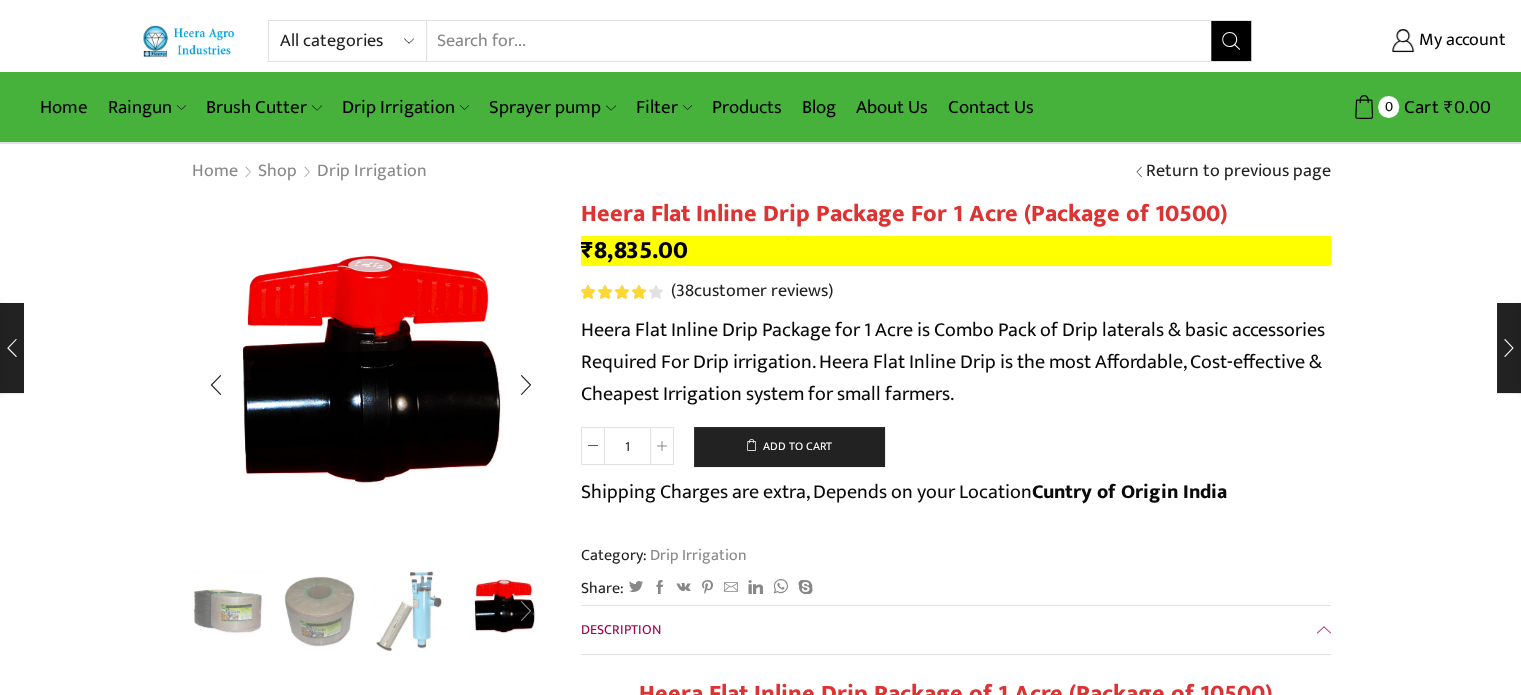 click at bounding box center (526, 611) 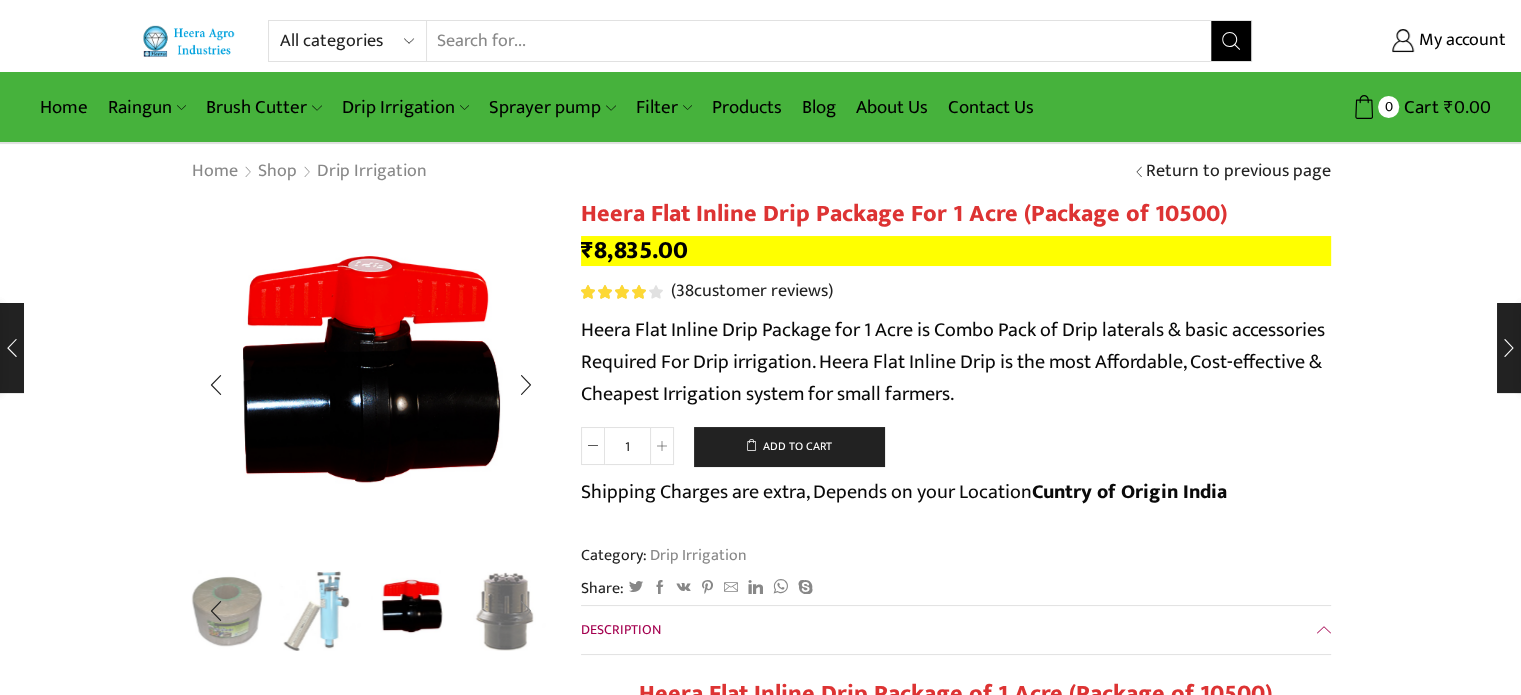 click at bounding box center (526, 611) 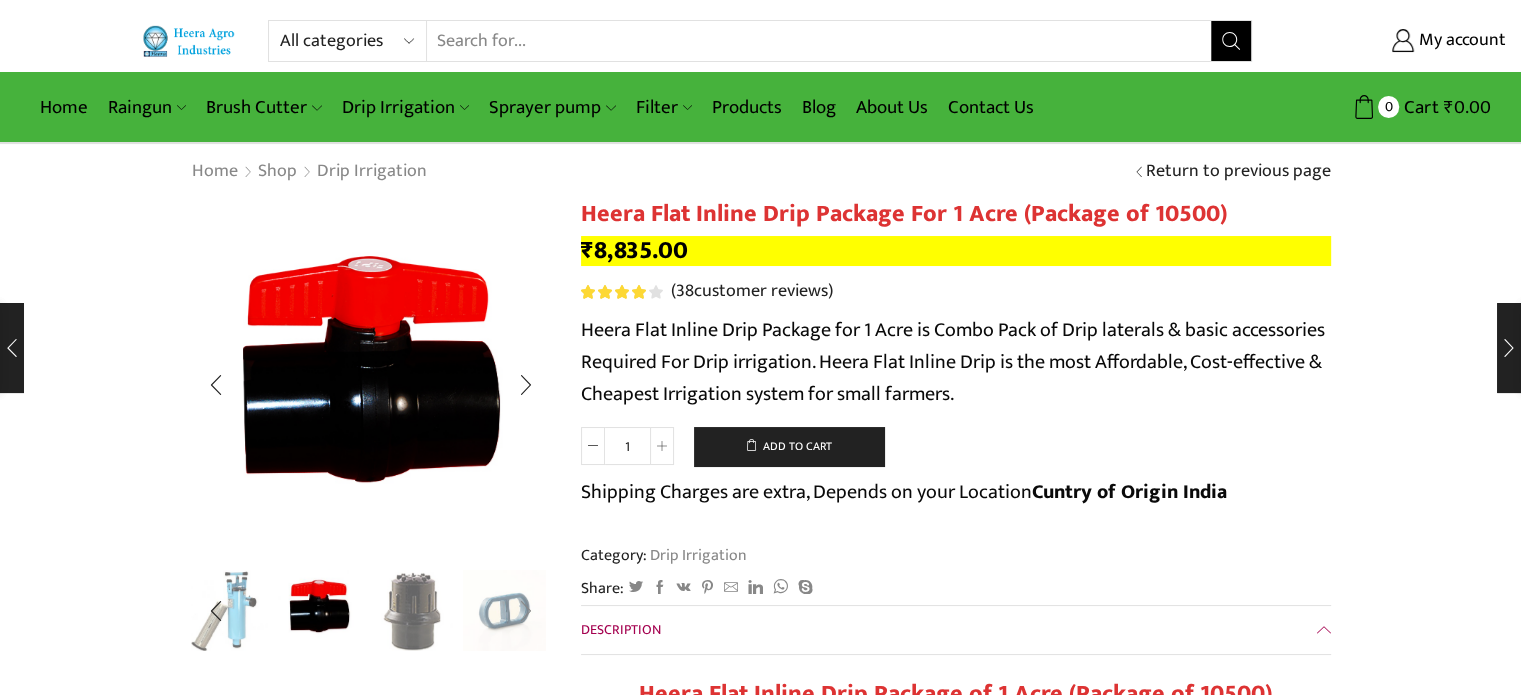 click at bounding box center (526, 611) 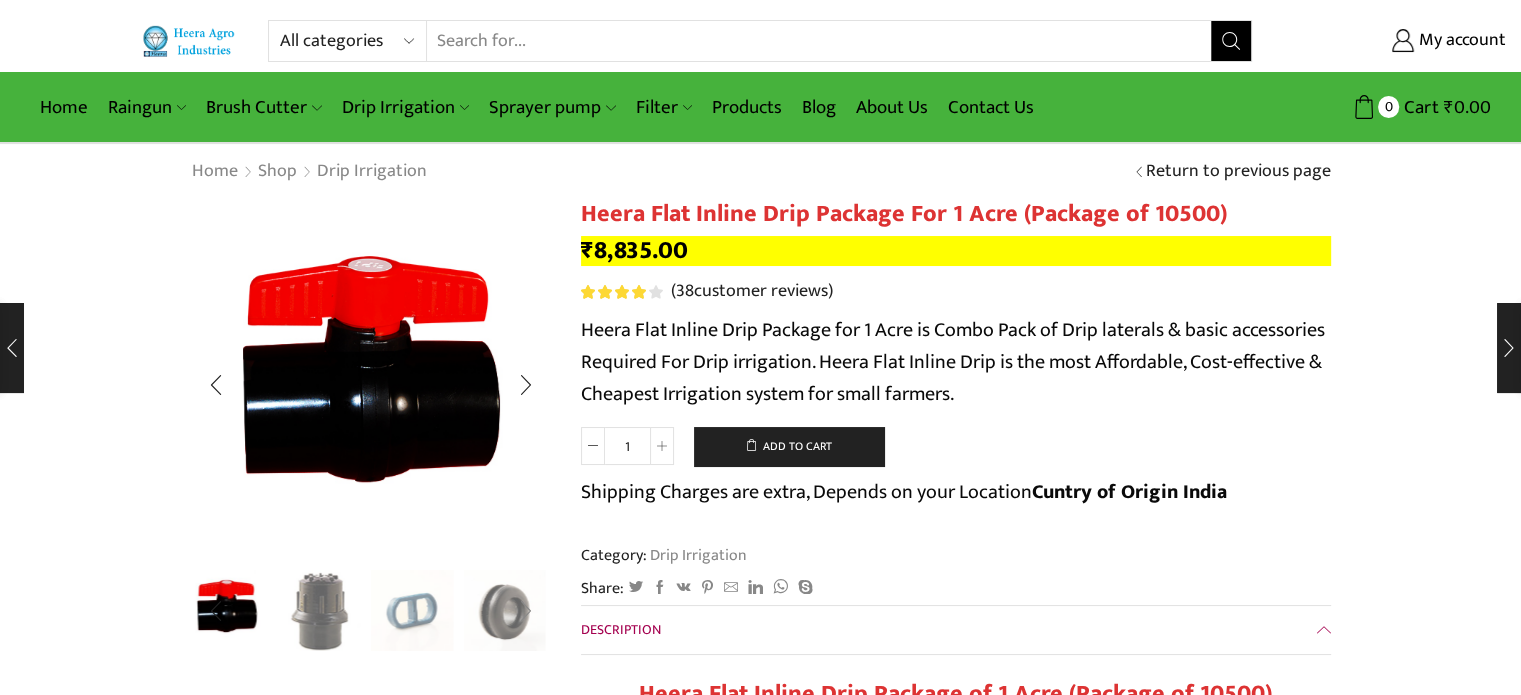 click at bounding box center (526, 611) 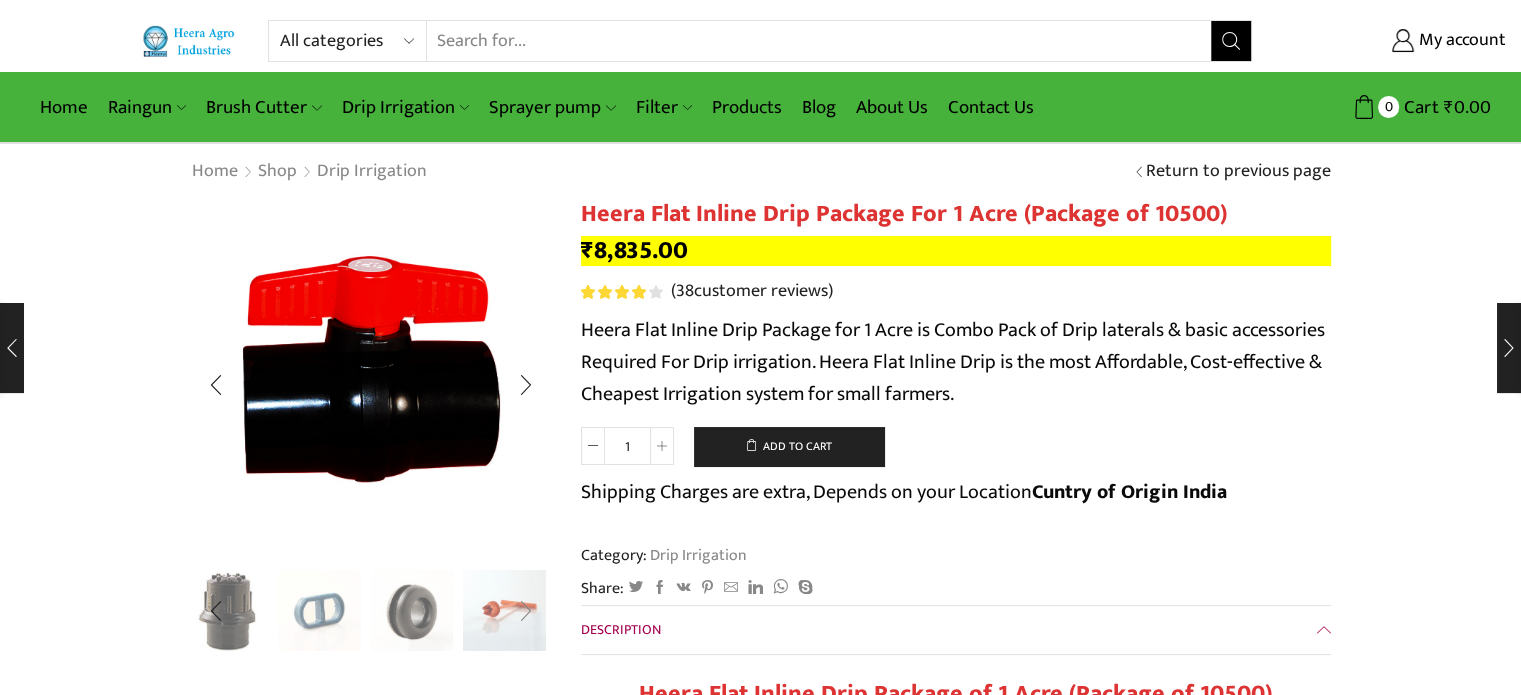 click at bounding box center (526, 611) 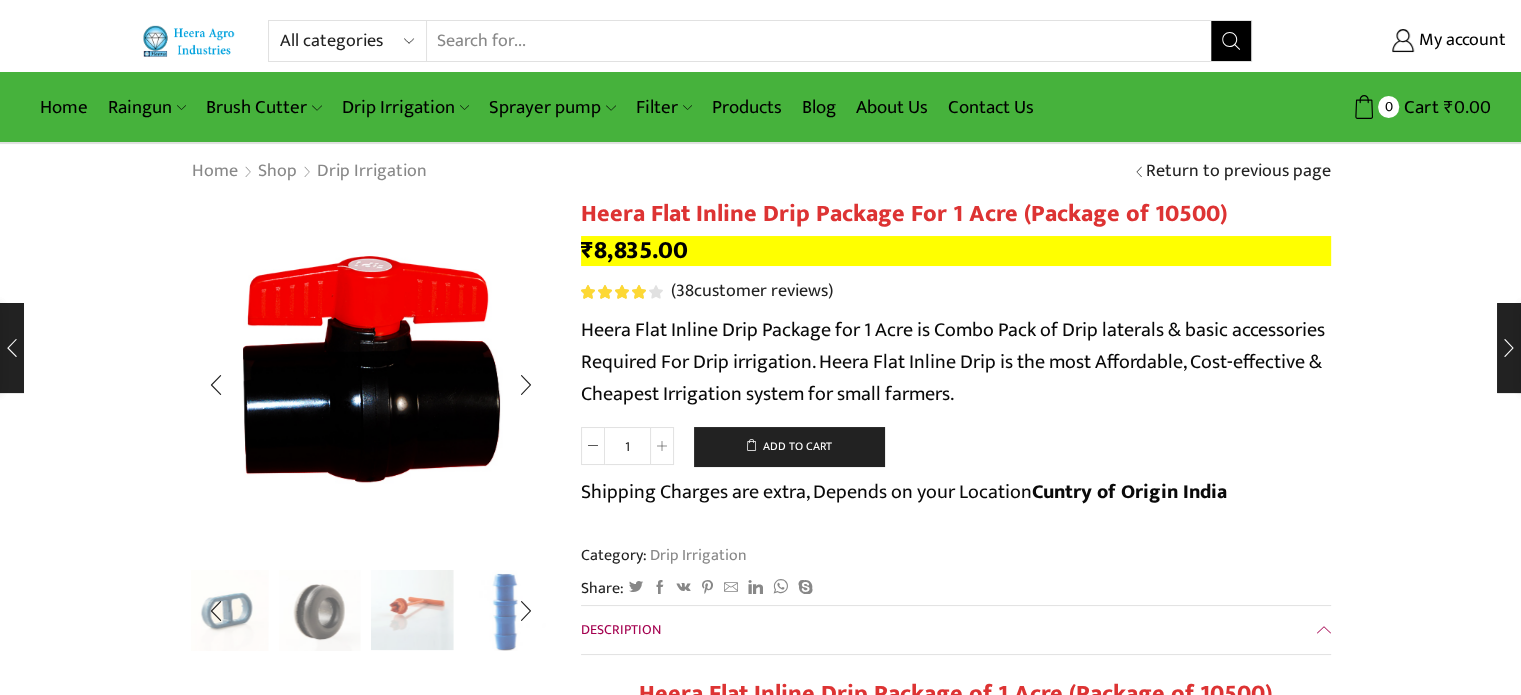click at bounding box center [412, 608] 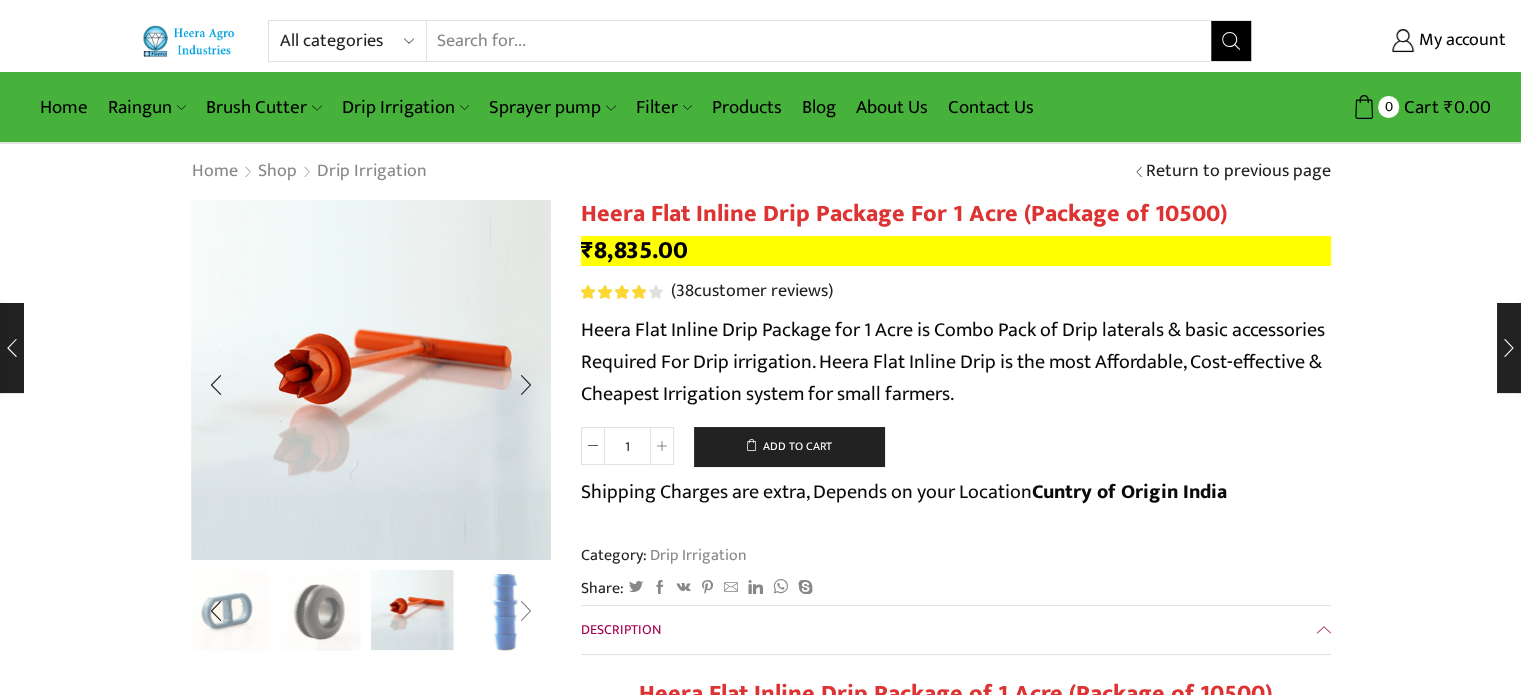click at bounding box center (526, 611) 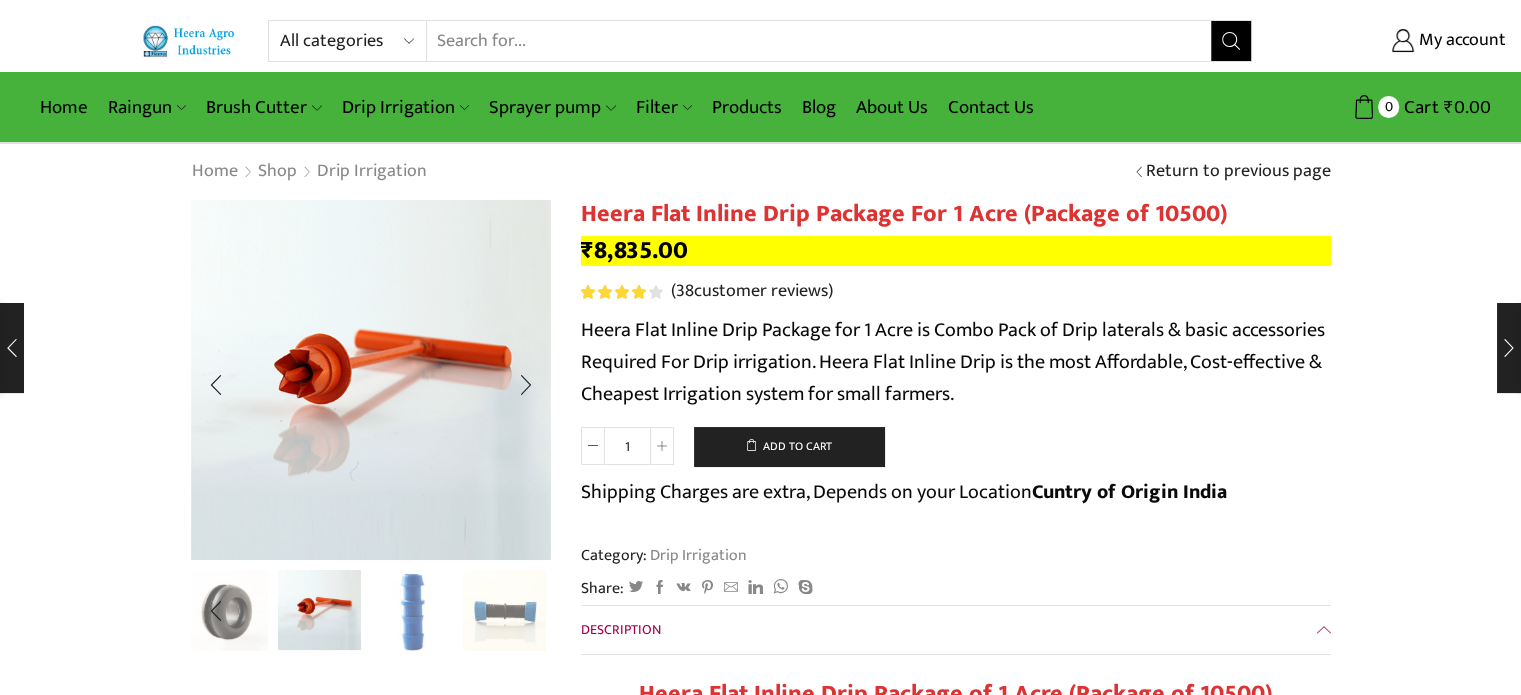 click at bounding box center (504, 611) 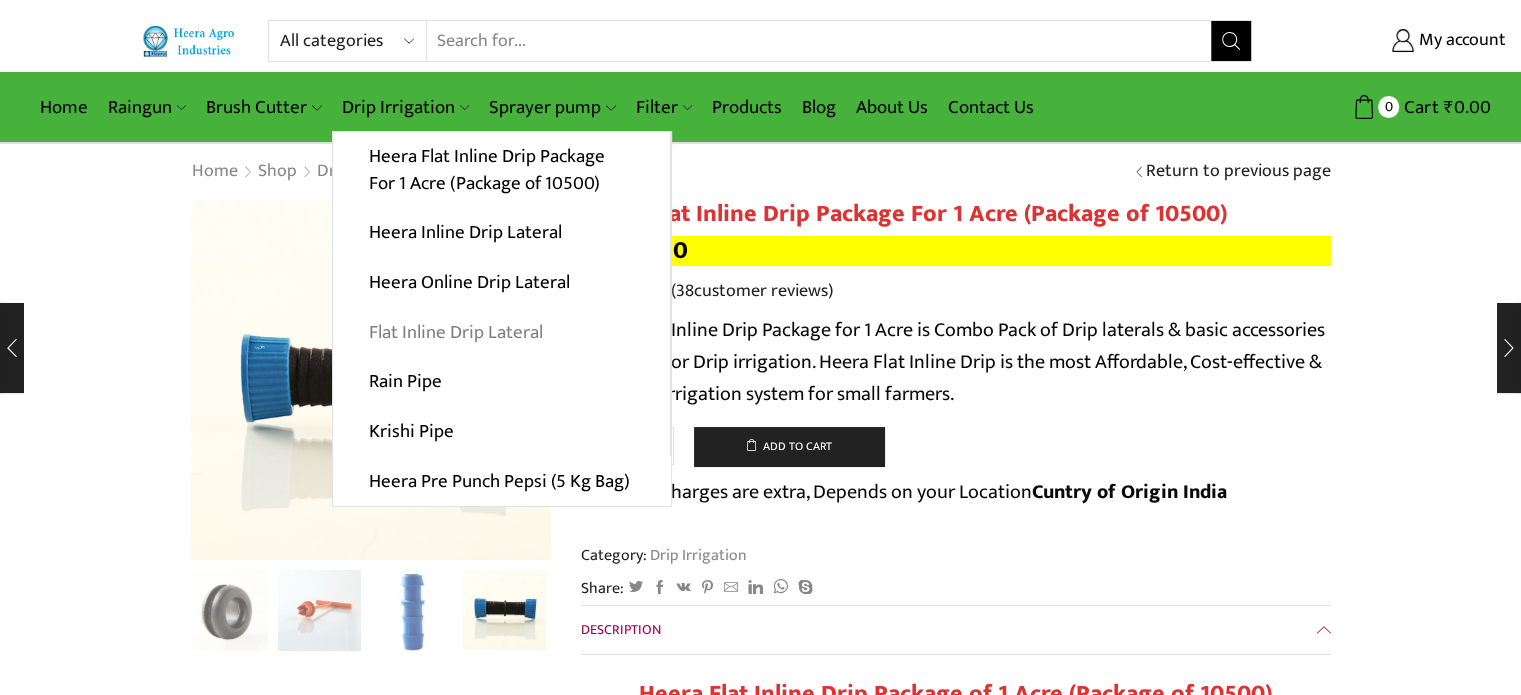 click on "Flat Inline Drip Lateral" at bounding box center [501, 332] 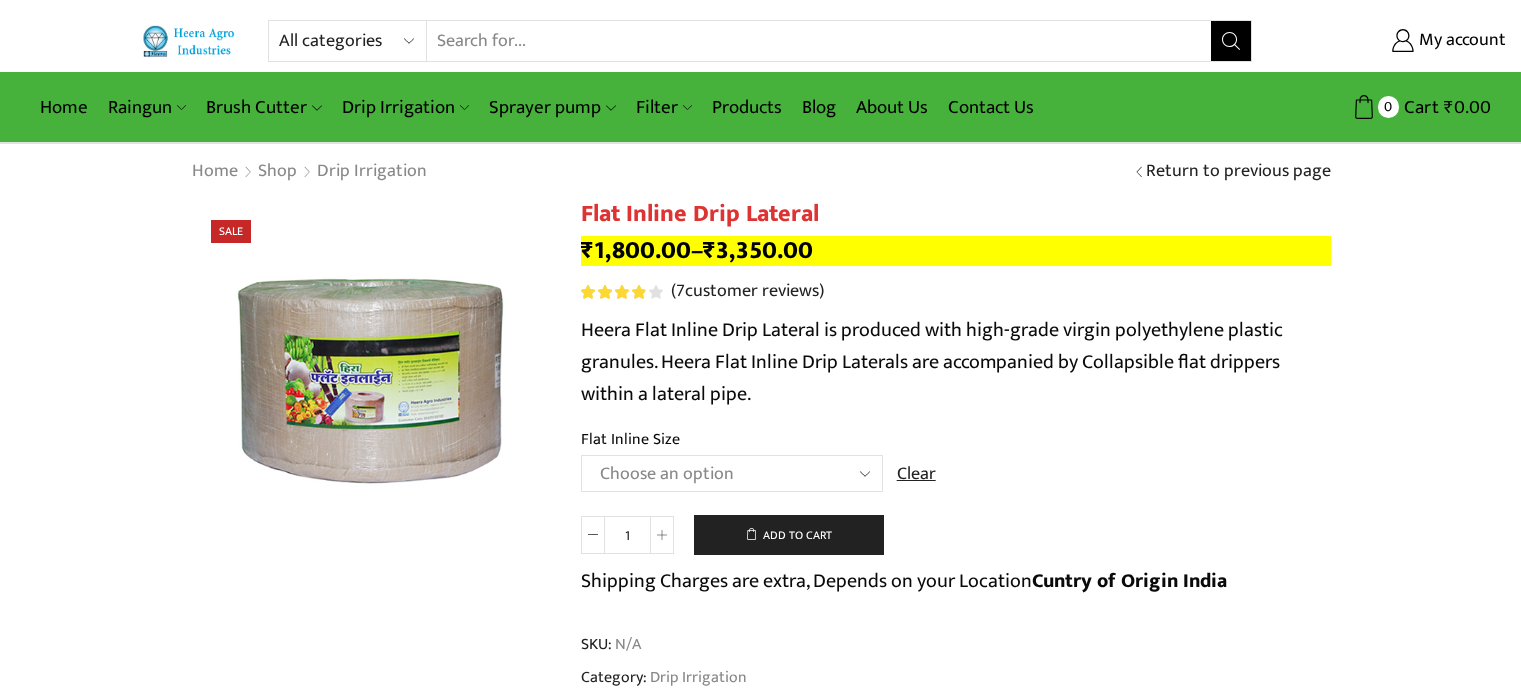 scroll, scrollTop: 0, scrollLeft: 0, axis: both 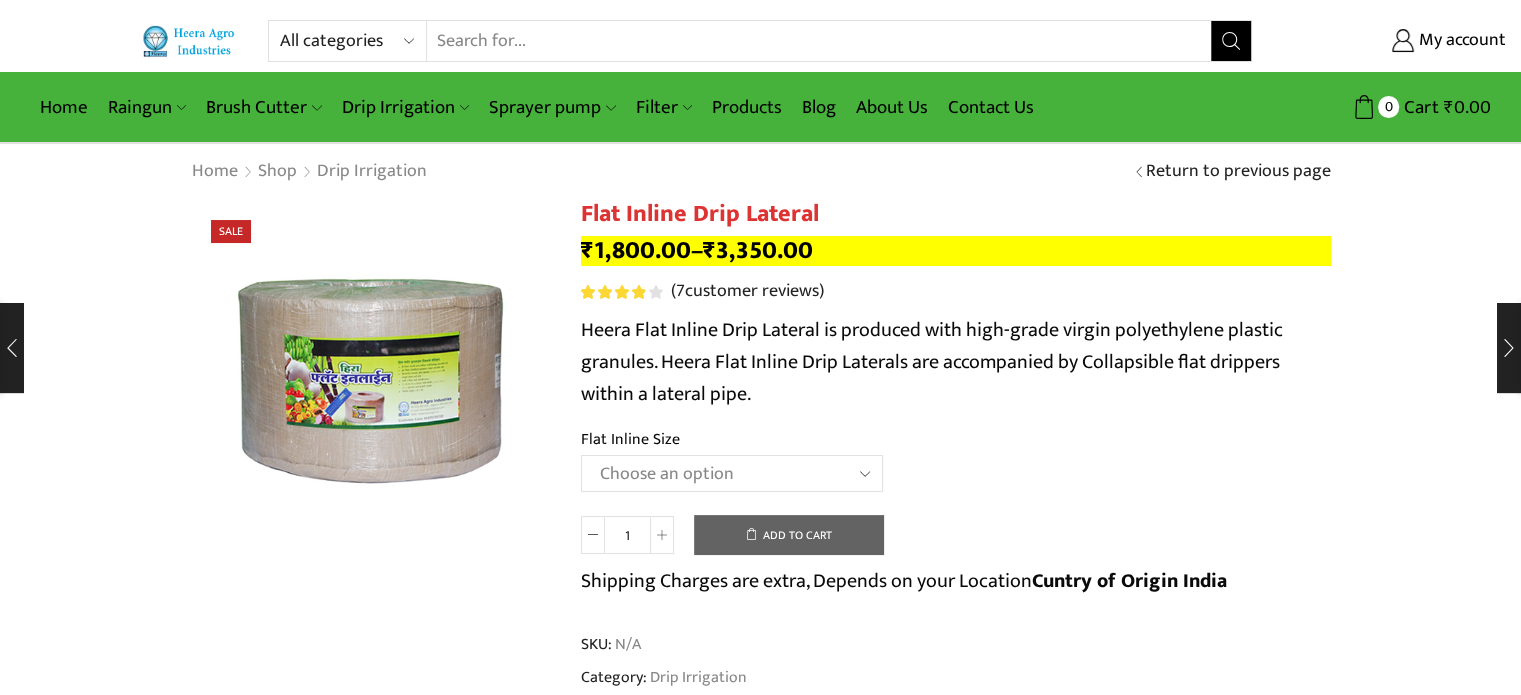 click on "Choose an option 12 MM 0.25 Thickness (30 CM) 12 MM 0.25 Thickness (40 CM) 12 MM 0.25 Thickness (50 CM) 12 MM 0.25 Thickness (60 CM) 12 MM 0.40 Thickness (30 CM) 12 MM 0.40 Thickness (40 CM) 12 MM 0.40 Thickness (50 CM) 12 MM 0.40 Thickness (60 CM) 12 MM 0.50 Thickness (30 CM) 12 MM 0.50 Thickness (40 CM) 12 MM 0.50 Thickness (50 CM) 12 MM 0.50 Thickness (60 CM) 16 MM 0.15 Thickness (40 CM) 16 MM 0.20 Thickness (30 CM) 16 MM 0.20 Thickness (40 CM) 16 MM 0.25 Thickness (30 CM) 16 MM 0.25 Thickness (40 CM) 16 MM 0.25 Thickness (50 CM) 16 MM 0.25 Thickness (60 CM) 16 MM 0.40 Thickness (30 CM) 16 MM 0.40 Thickness (40 CM) 16 MM 0.40 Thickness (50 CM) 16 MM 0.40 Thickness (60 CM) 16 MM 0.50 Thickness (30 CM) 16 MM 0.50 Thickness (40 CM) 16 MM 0.50 Thickness (50 CM) 16 MM 0.50 Thickness (60 CM) 16 MM 0.70 Thickness (30 CM) 16 MM 0.70 Thickness (40 CM) 16 MM 0.70 Thickness (50 CM) 16 MM 0.70 Thickness (60 CM) 20 MM 0.25 Thickness (30 CM) 20 MM 0.25 Thickness (40 CM) 20 MM 0.25 Thickness (50 CM)" at bounding box center (732, 473) 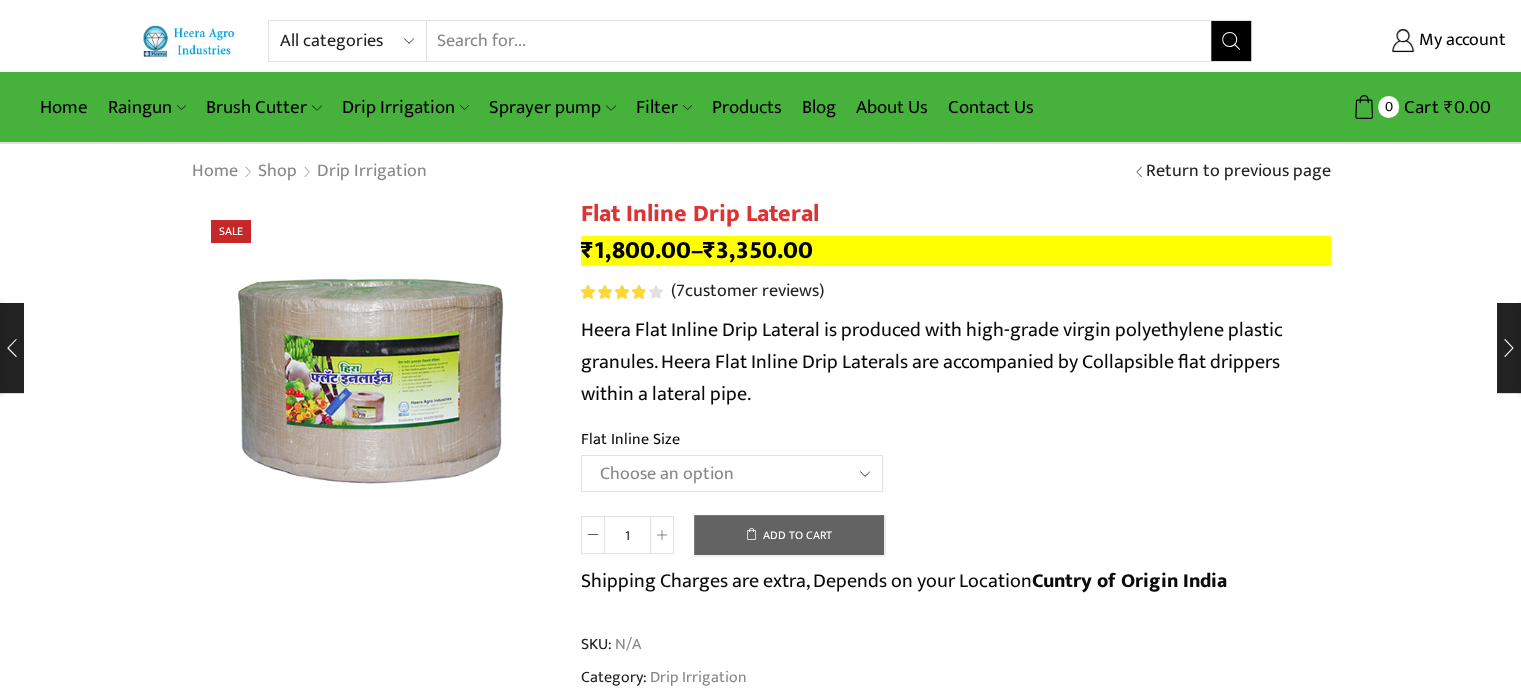 select on "16 MM 0.20 Thickness (30 CM)" 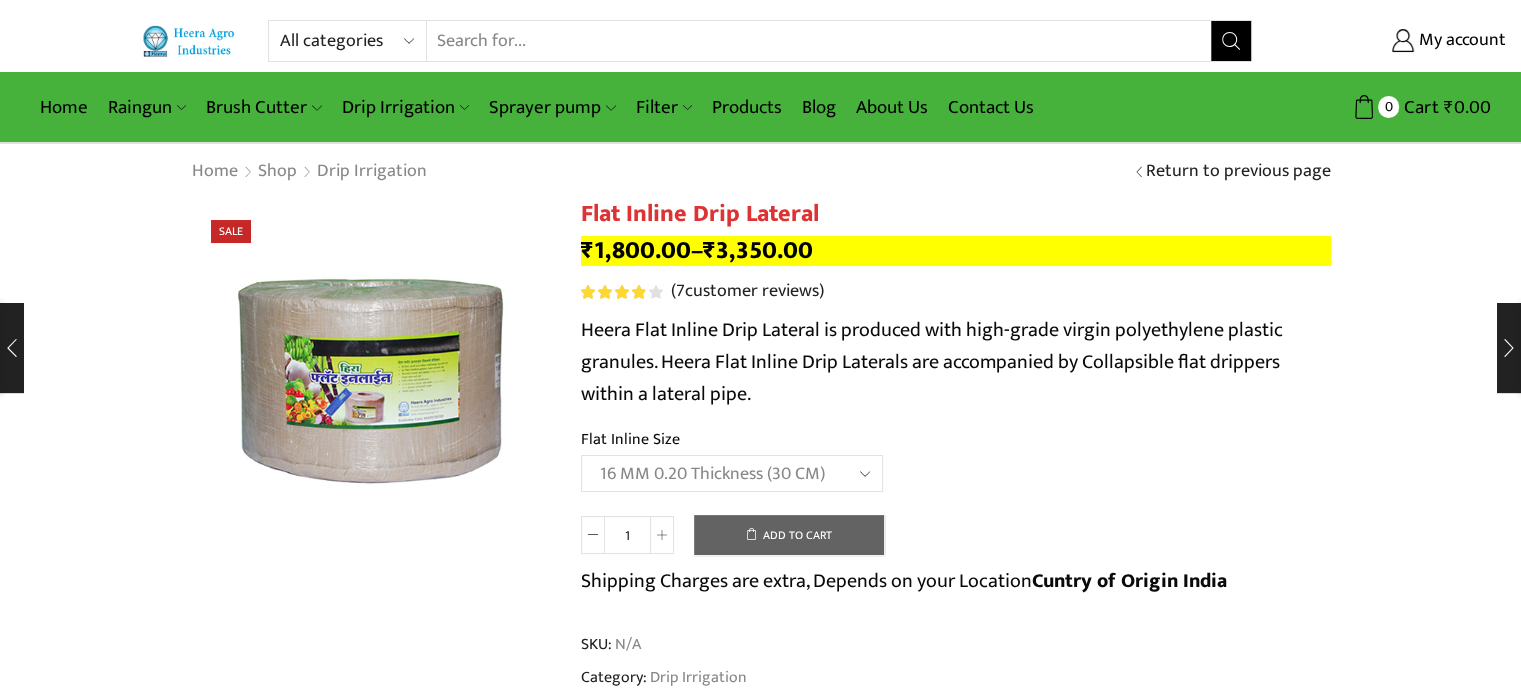 click on "Choose an option 12 MM 0.25 Thickness (30 CM) 12 MM 0.25 Thickness (40 CM) 12 MM 0.25 Thickness (50 CM) 12 MM 0.25 Thickness (60 CM) 12 MM 0.40 Thickness (30 CM) 12 MM 0.40 Thickness (40 CM) 12 MM 0.40 Thickness (50 CM) 12 MM 0.40 Thickness (60 CM) 12 MM 0.50 Thickness (30 CM) 12 MM 0.50 Thickness (40 CM) 12 MM 0.50 Thickness (50 CM) 12 MM 0.50 Thickness (60 CM) 16 MM 0.15 Thickness (40 CM) 16 MM 0.20 Thickness (30 CM) 16 MM 0.20 Thickness (40 CM) 16 MM 0.25 Thickness (30 CM) 16 MM 0.25 Thickness (40 CM) 16 MM 0.25 Thickness (50 CM) 16 MM 0.25 Thickness (60 CM) 16 MM 0.40 Thickness (30 CM) 16 MM 0.40 Thickness (40 CM) 16 MM 0.40 Thickness (50 CM) 16 MM 0.40 Thickness (60 CM) 16 MM 0.50 Thickness (30 CM) 16 MM 0.50 Thickness (40 CM) 16 MM 0.50 Thickness (50 CM) 16 MM 0.50 Thickness (60 CM) 16 MM 0.70 Thickness (30 CM) 16 MM 0.70 Thickness (40 CM) 16 MM 0.70 Thickness (50 CM) 16 MM 0.70 Thickness (60 CM) 20 MM 0.25 Thickness (30 CM) 20 MM 0.25 Thickness (40 CM) 20 MM 0.25 Thickness (50 CM)" at bounding box center [732, 473] 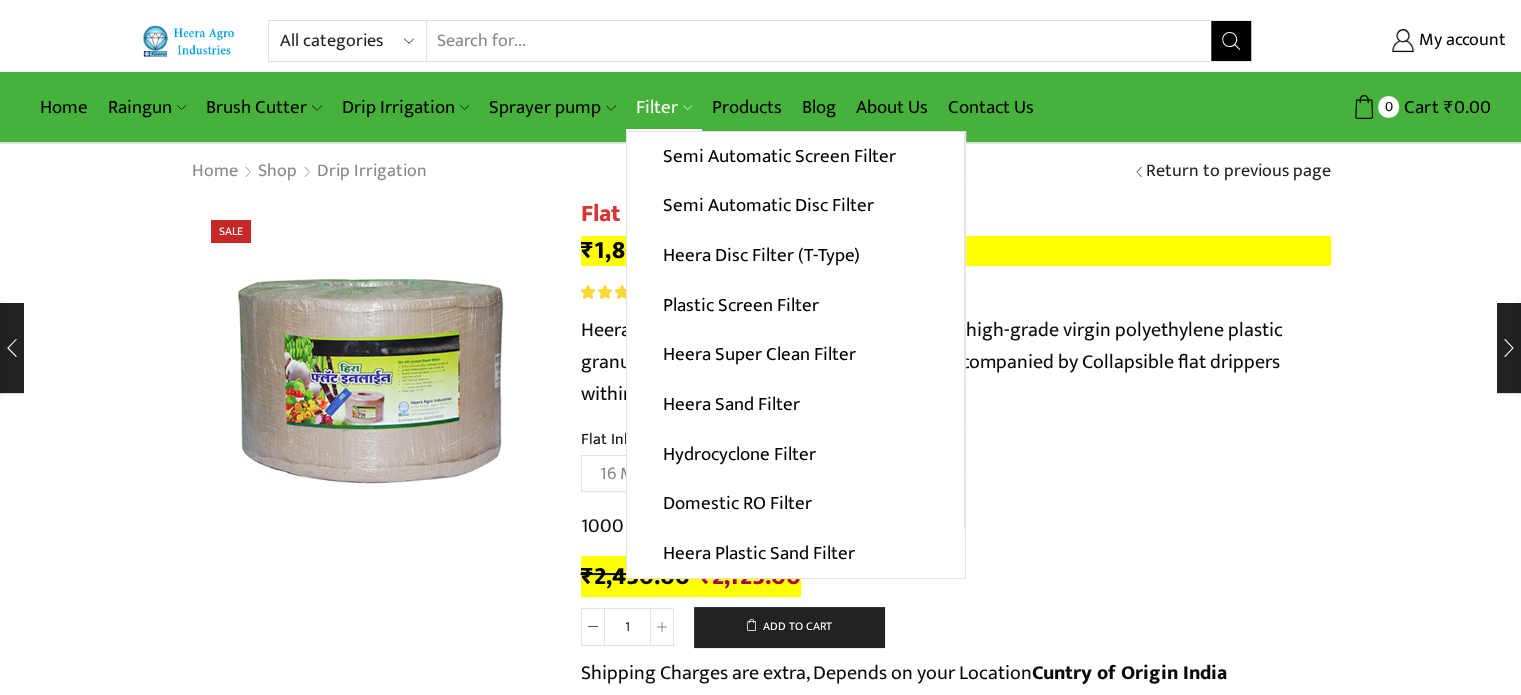 click on "Filter" at bounding box center [664, 107] 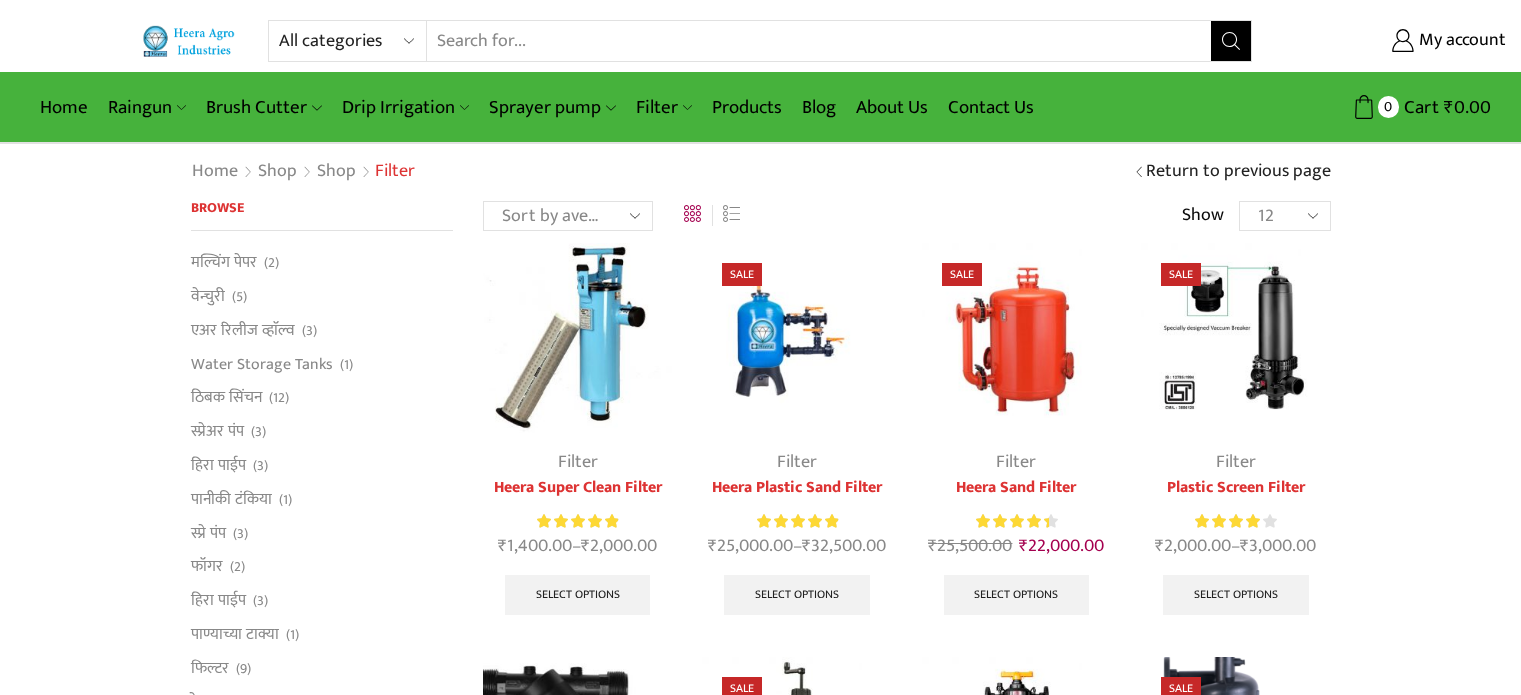 scroll, scrollTop: 0, scrollLeft: 0, axis: both 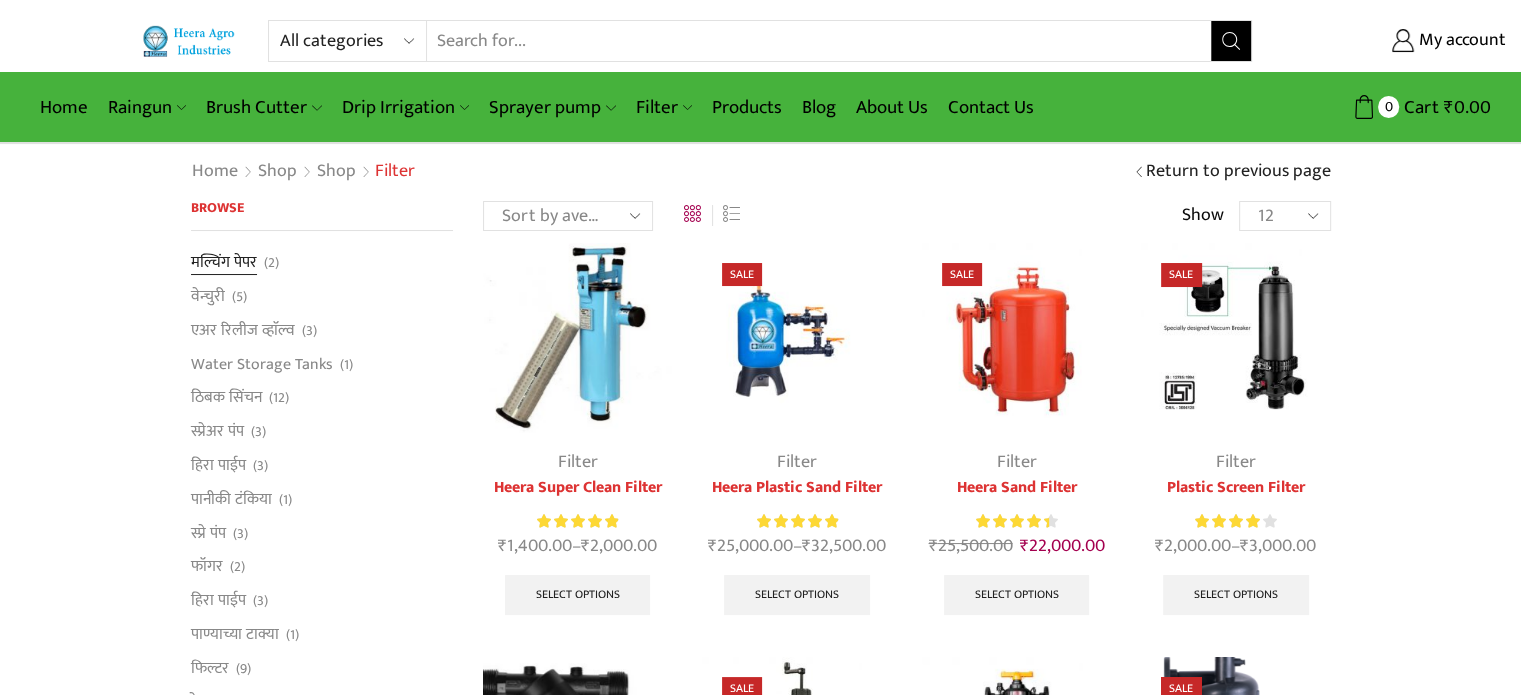 click on "मल्चिंग पेपर" at bounding box center [224, 265] 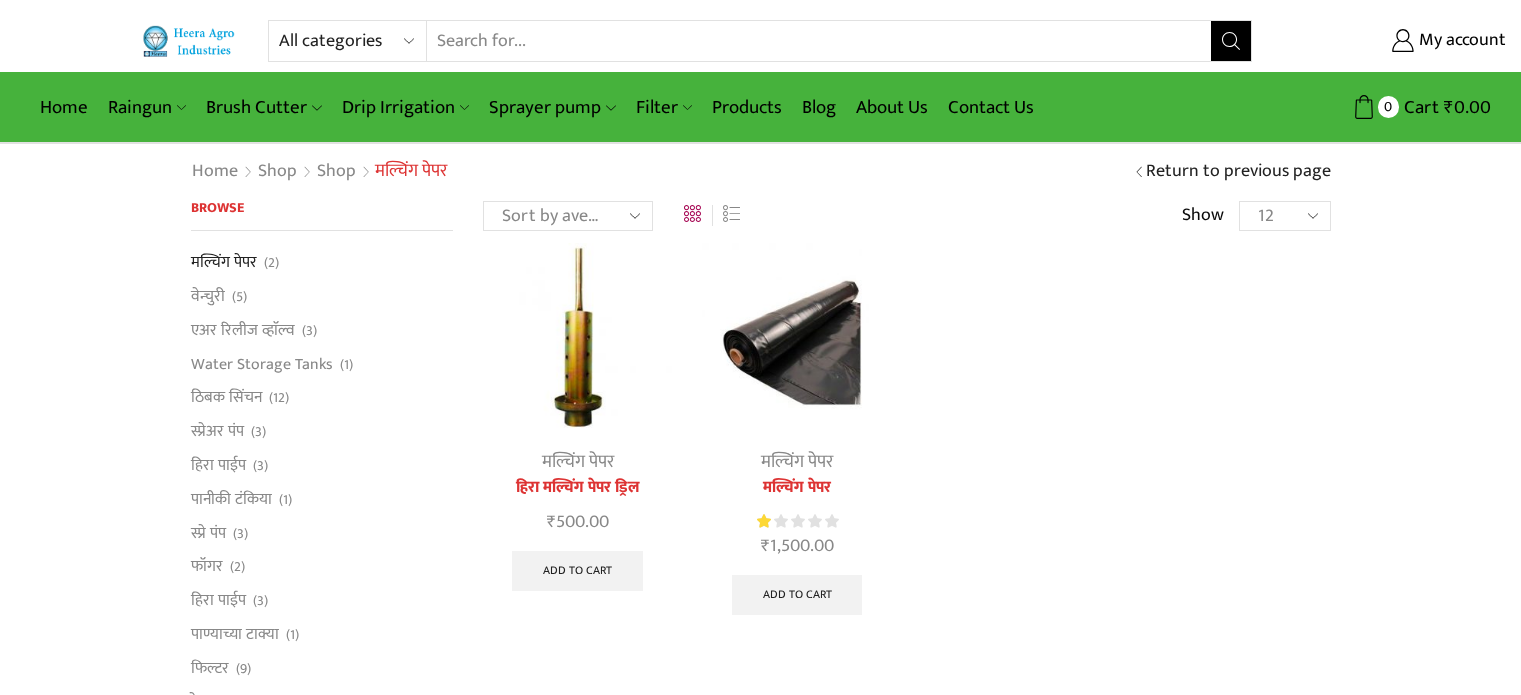 scroll, scrollTop: 0, scrollLeft: 0, axis: both 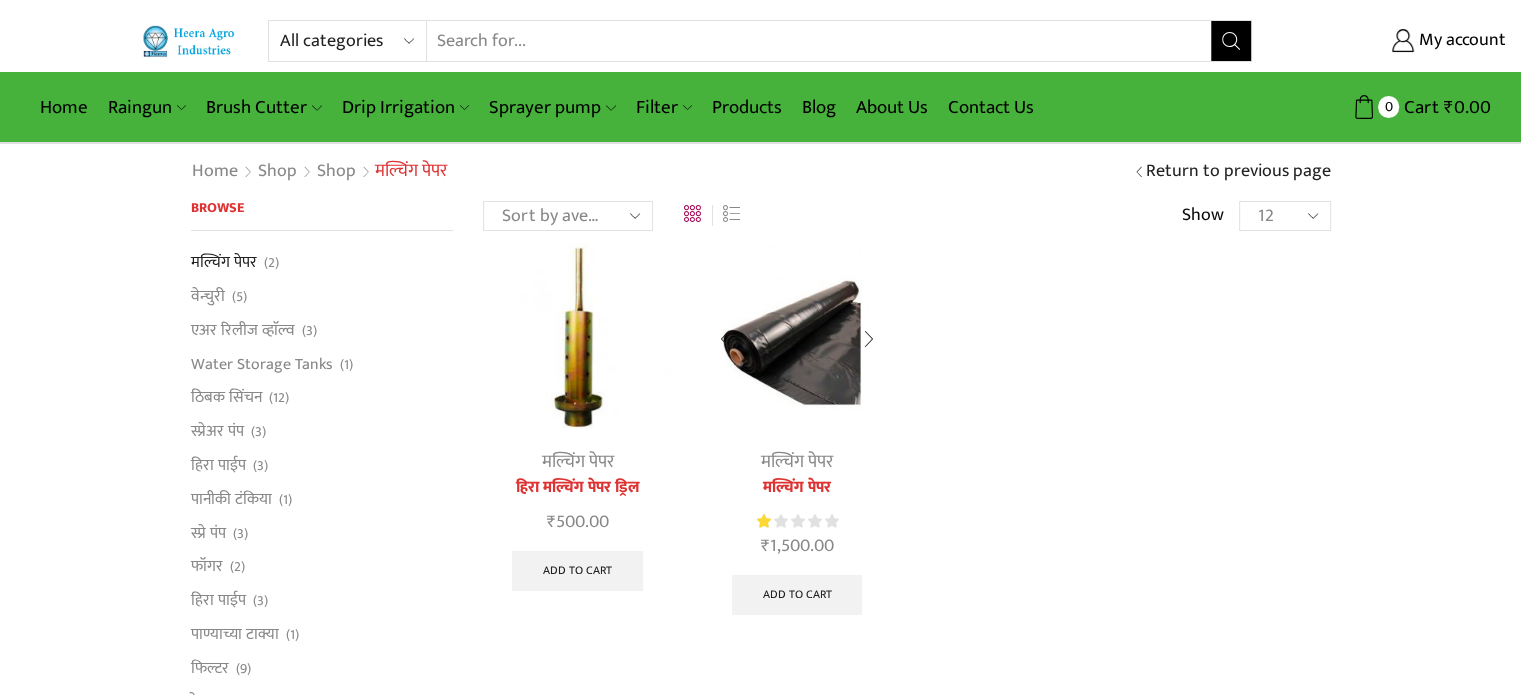 click at bounding box center [796, 337] 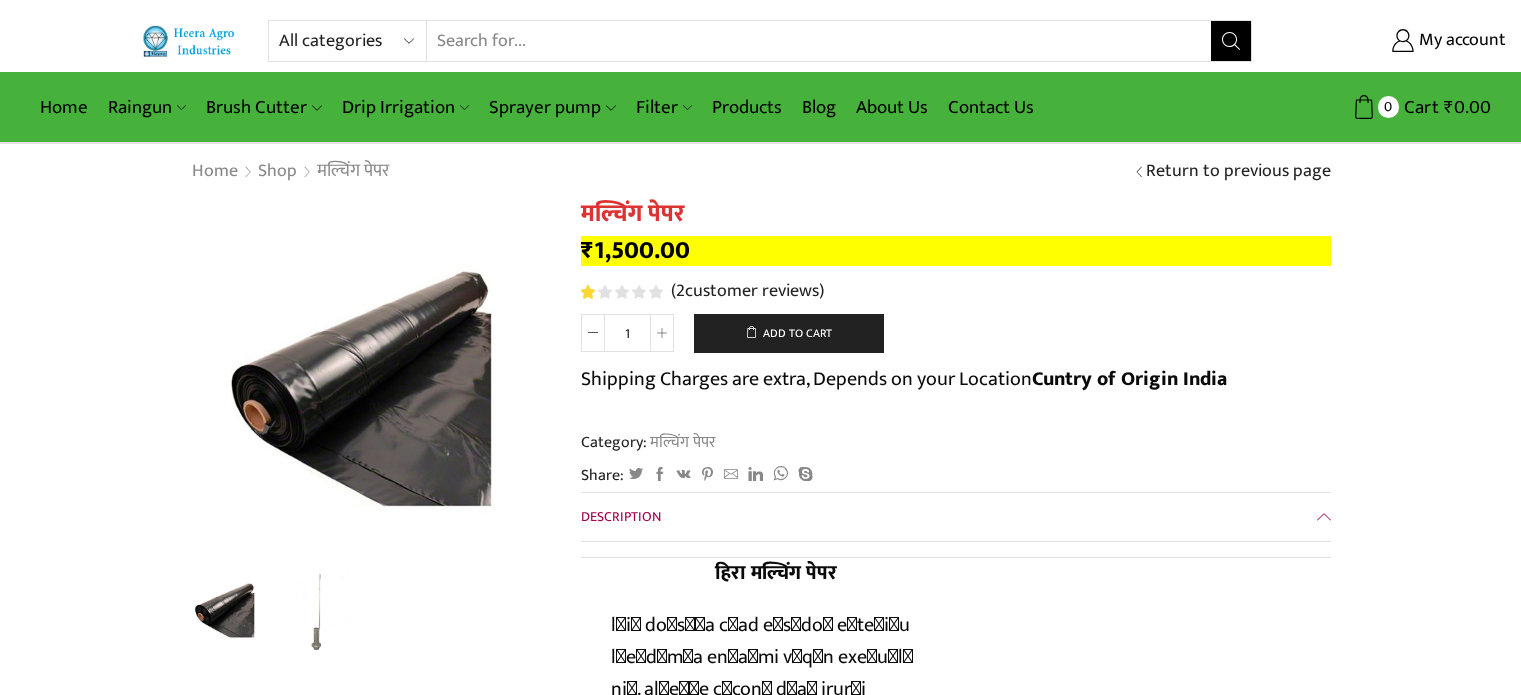 scroll, scrollTop: 0, scrollLeft: 0, axis: both 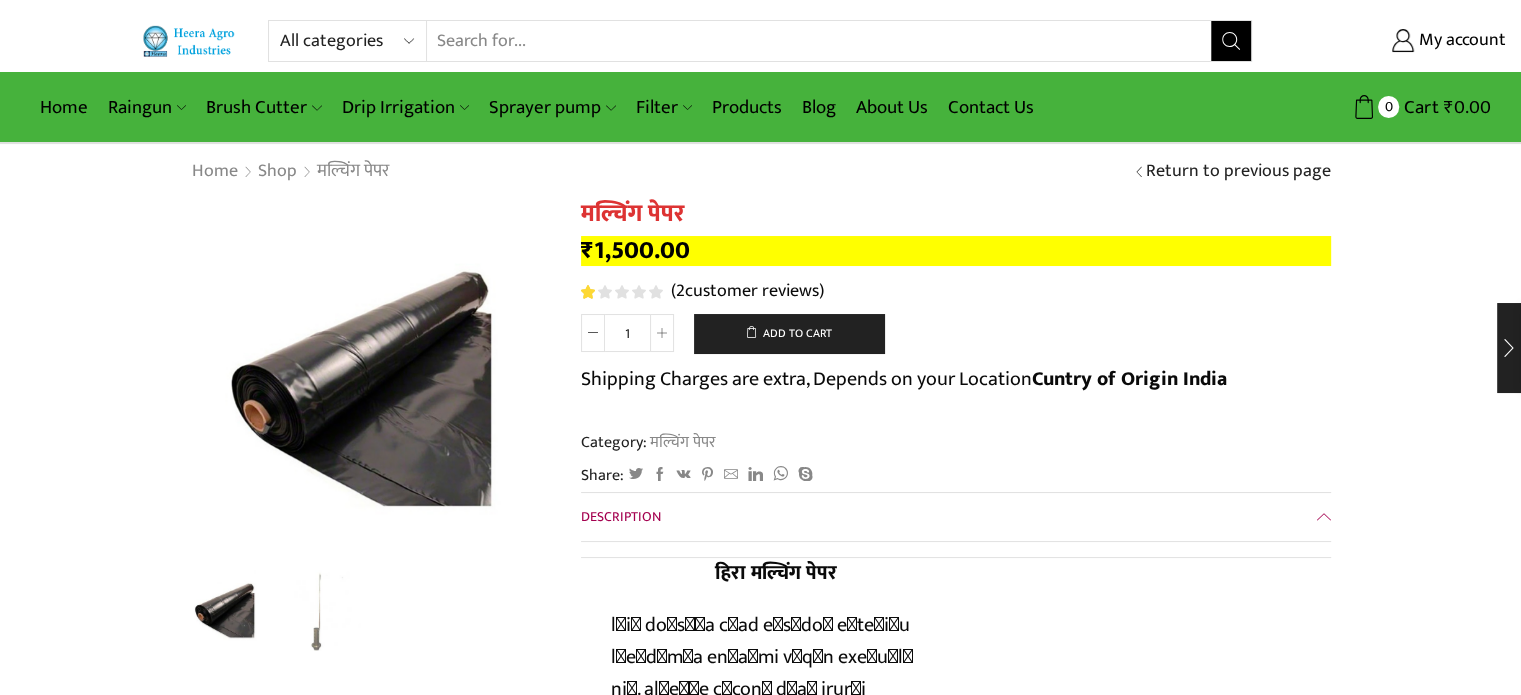 click on "( 2  customer reviews)" at bounding box center (747, 292) 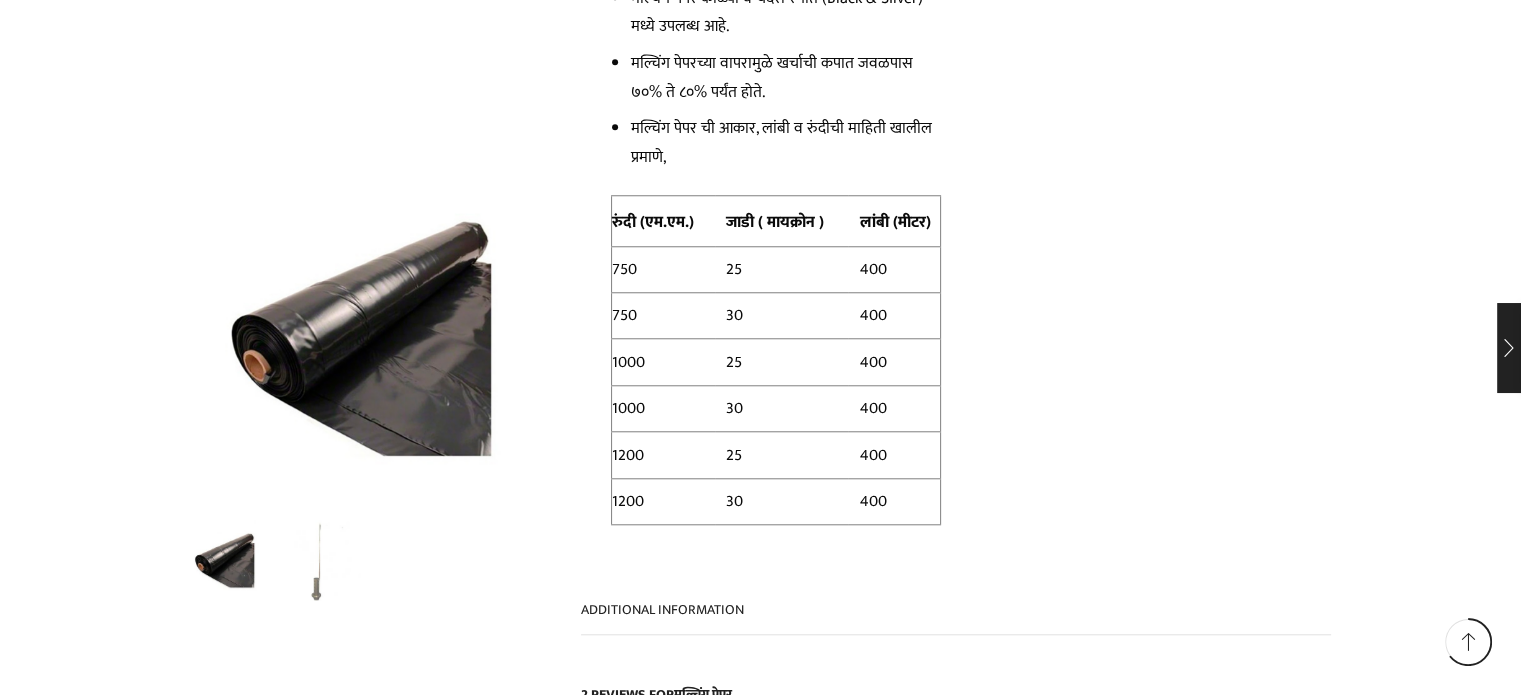 scroll, scrollTop: 2308, scrollLeft: 0, axis: vertical 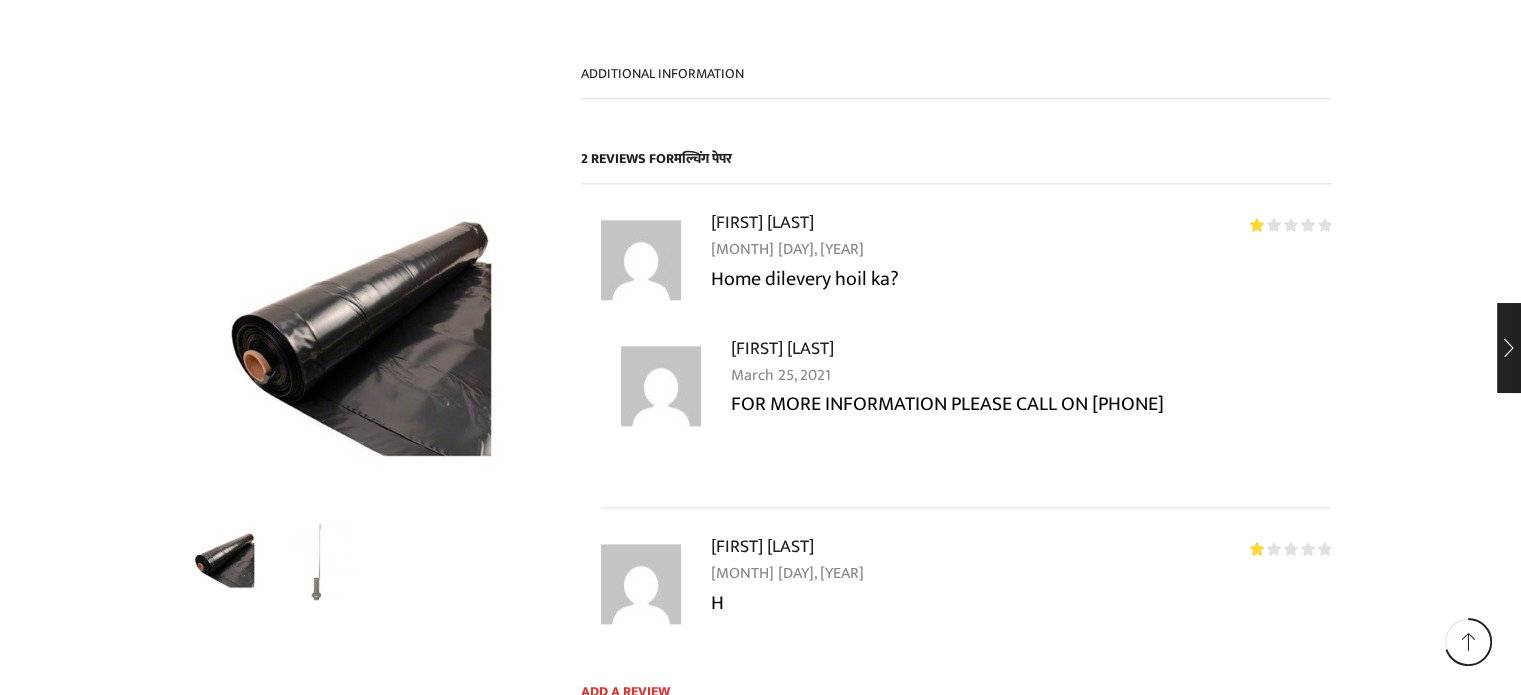 drag, startPoint x: 1535, startPoint y: 283, endPoint x: 1486, endPoint y: 91, distance: 198.15398 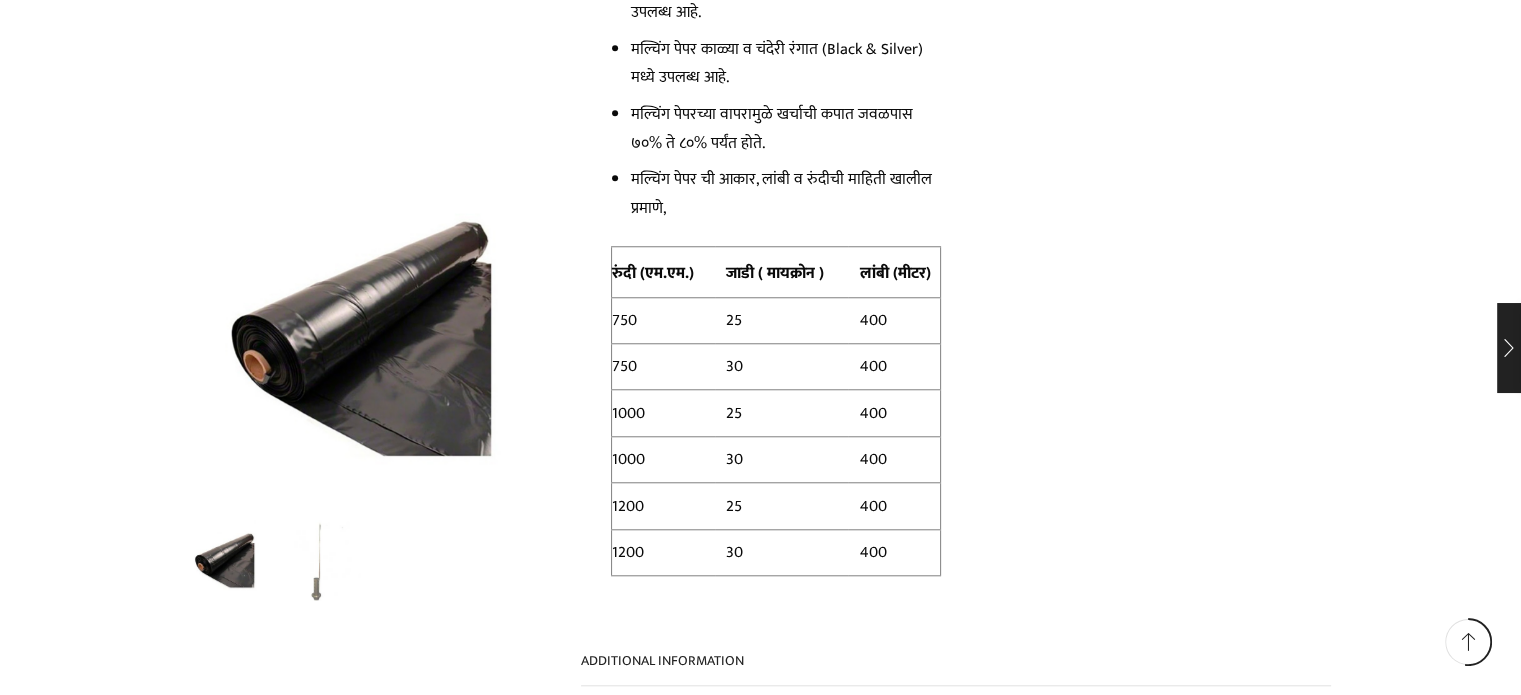 scroll, scrollTop: 1731, scrollLeft: 0, axis: vertical 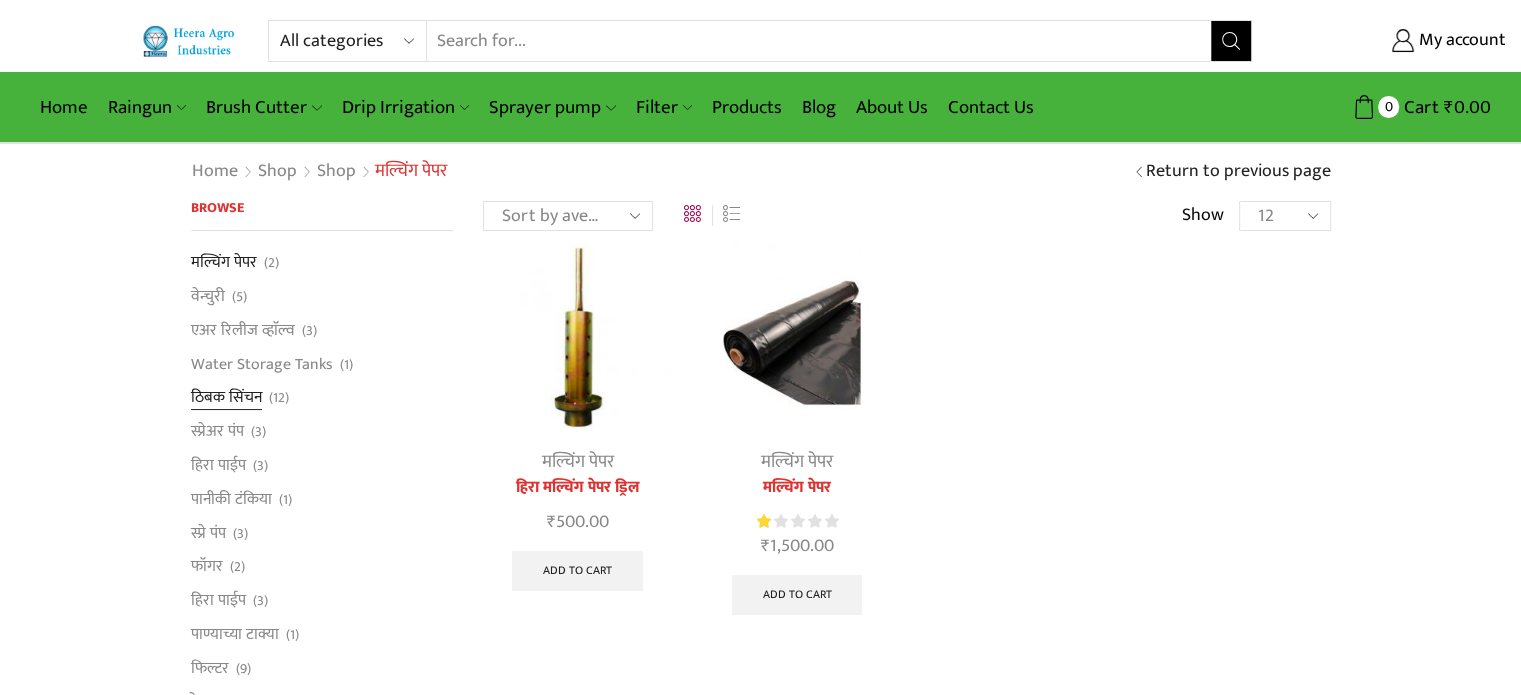 drag, startPoint x: 1535, startPoint y: 64, endPoint x: 231, endPoint y: 397, distance: 1345.8473 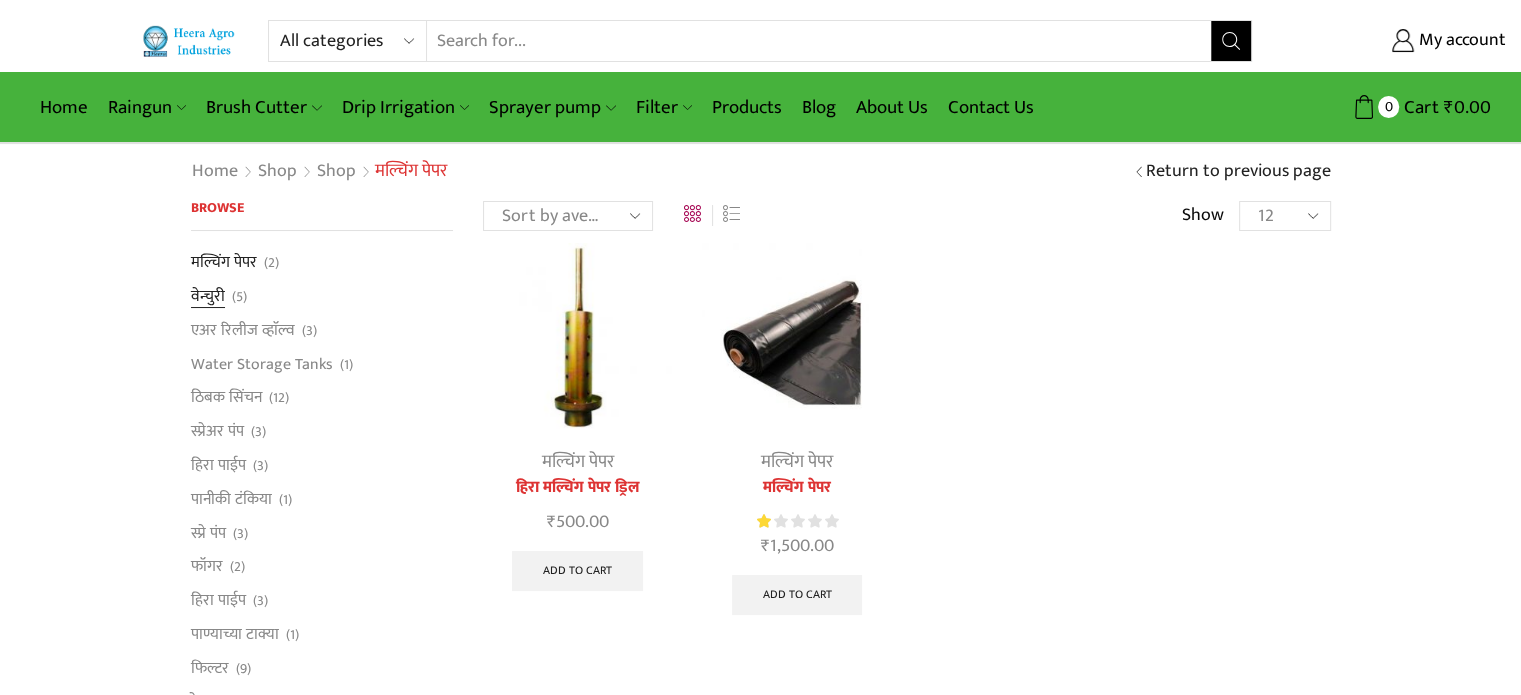 click on "वेन्चुरी" at bounding box center [208, 297] 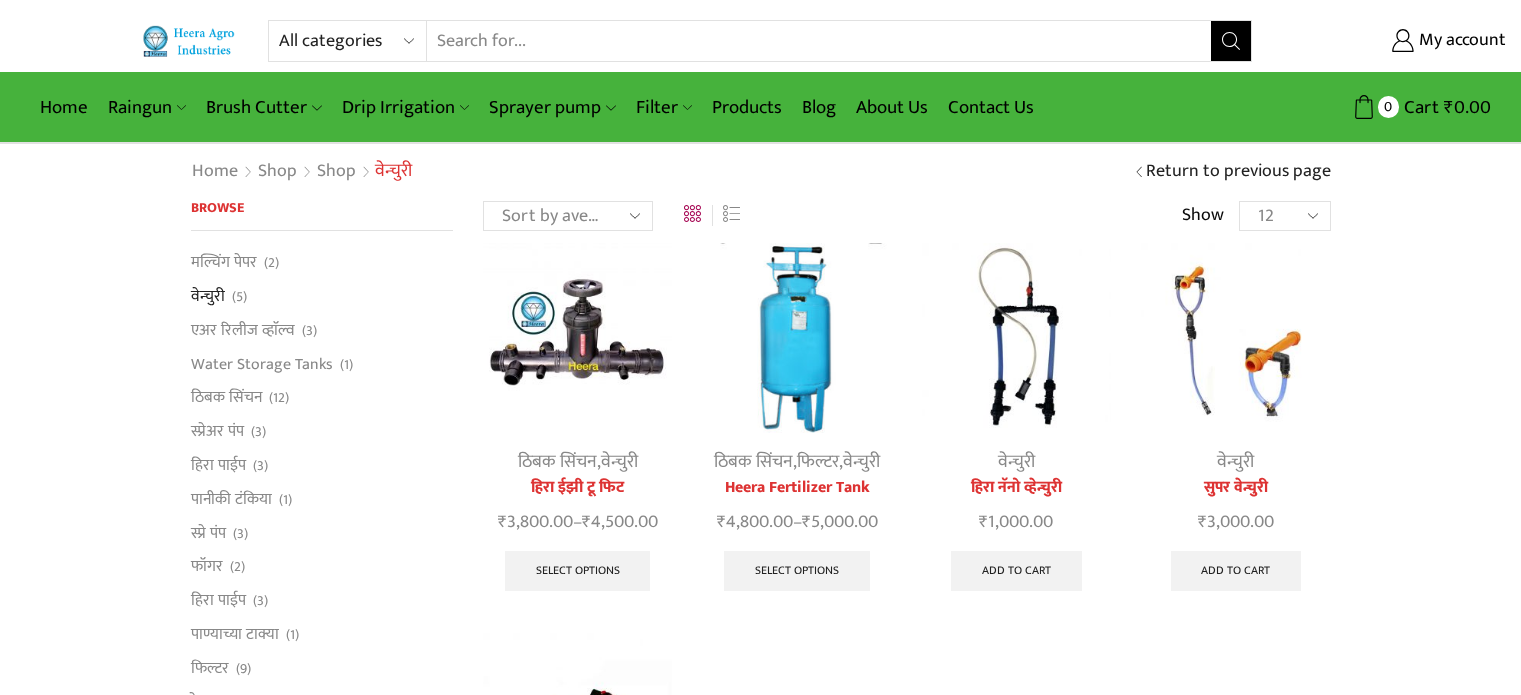scroll, scrollTop: 0, scrollLeft: 0, axis: both 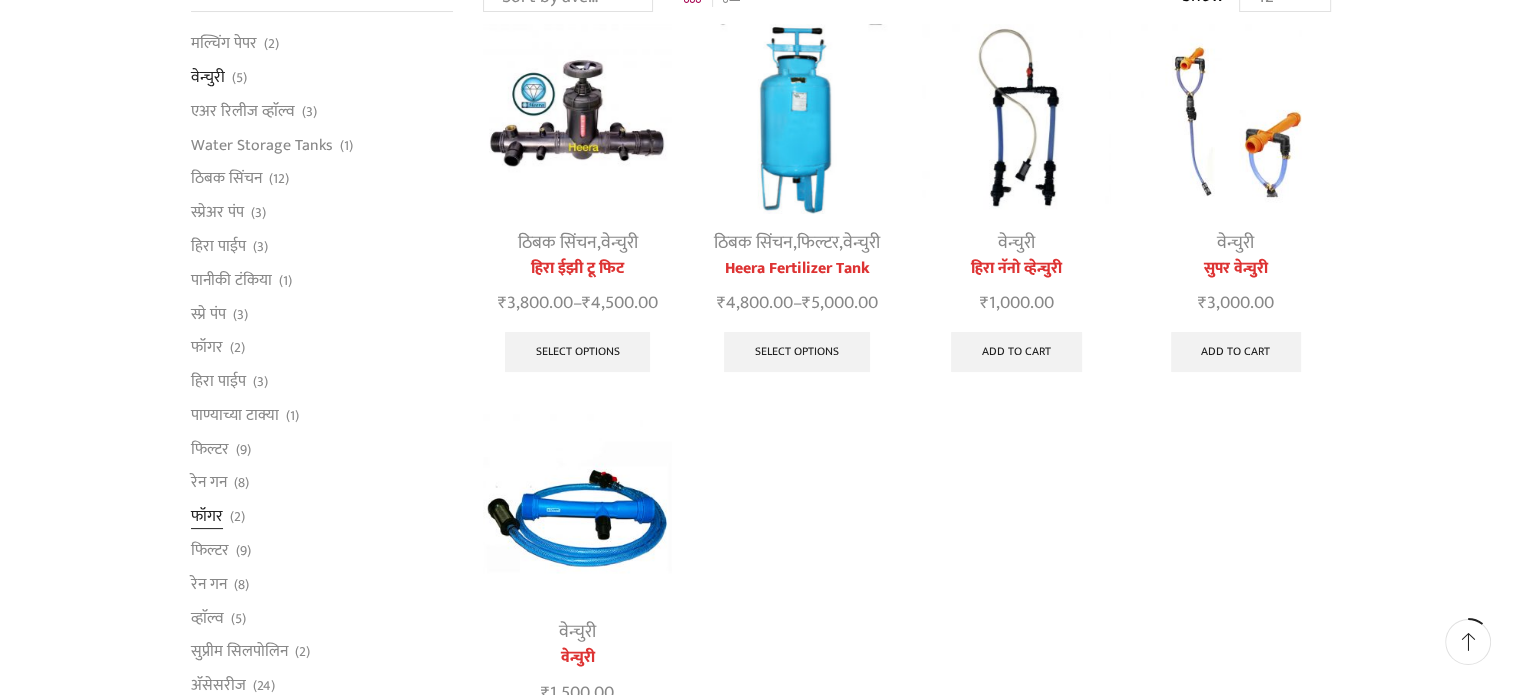 click on "फॉगर" at bounding box center (207, 517) 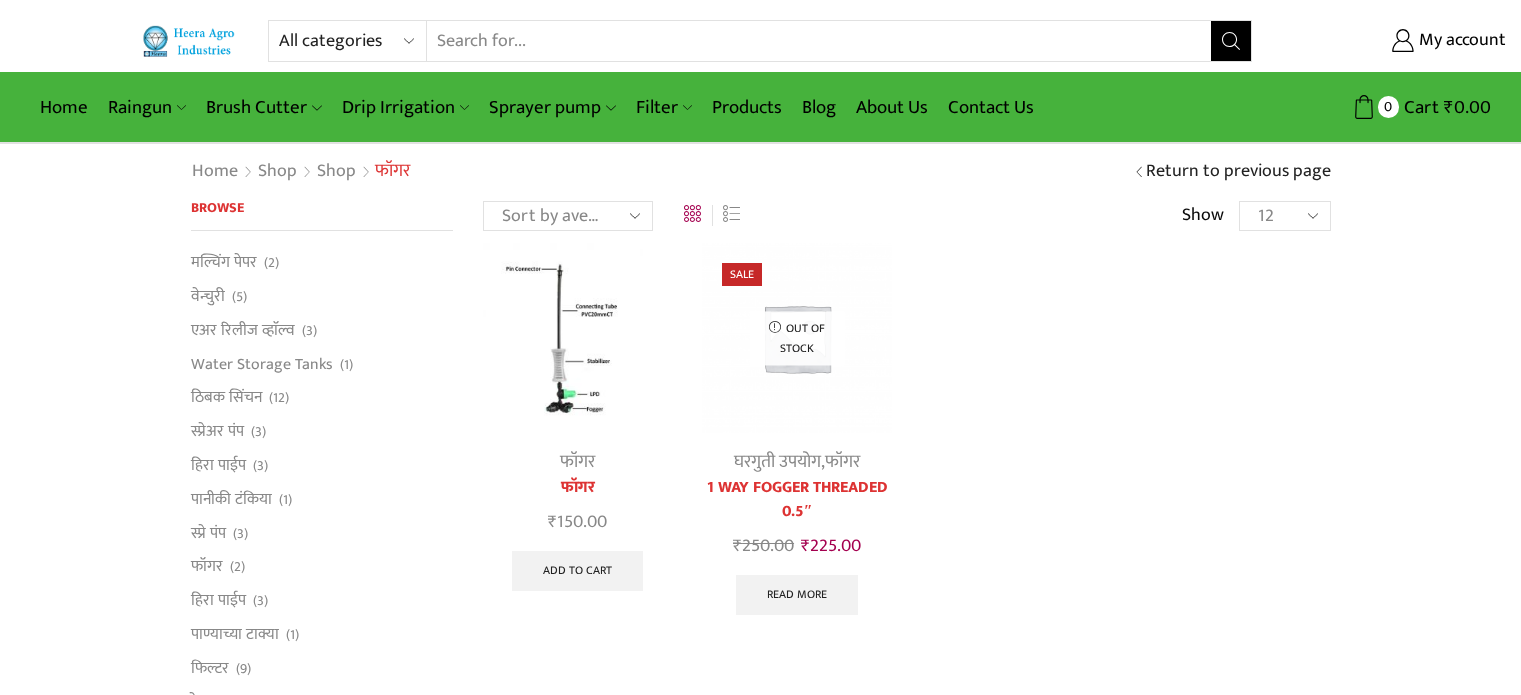 scroll, scrollTop: 0, scrollLeft: 0, axis: both 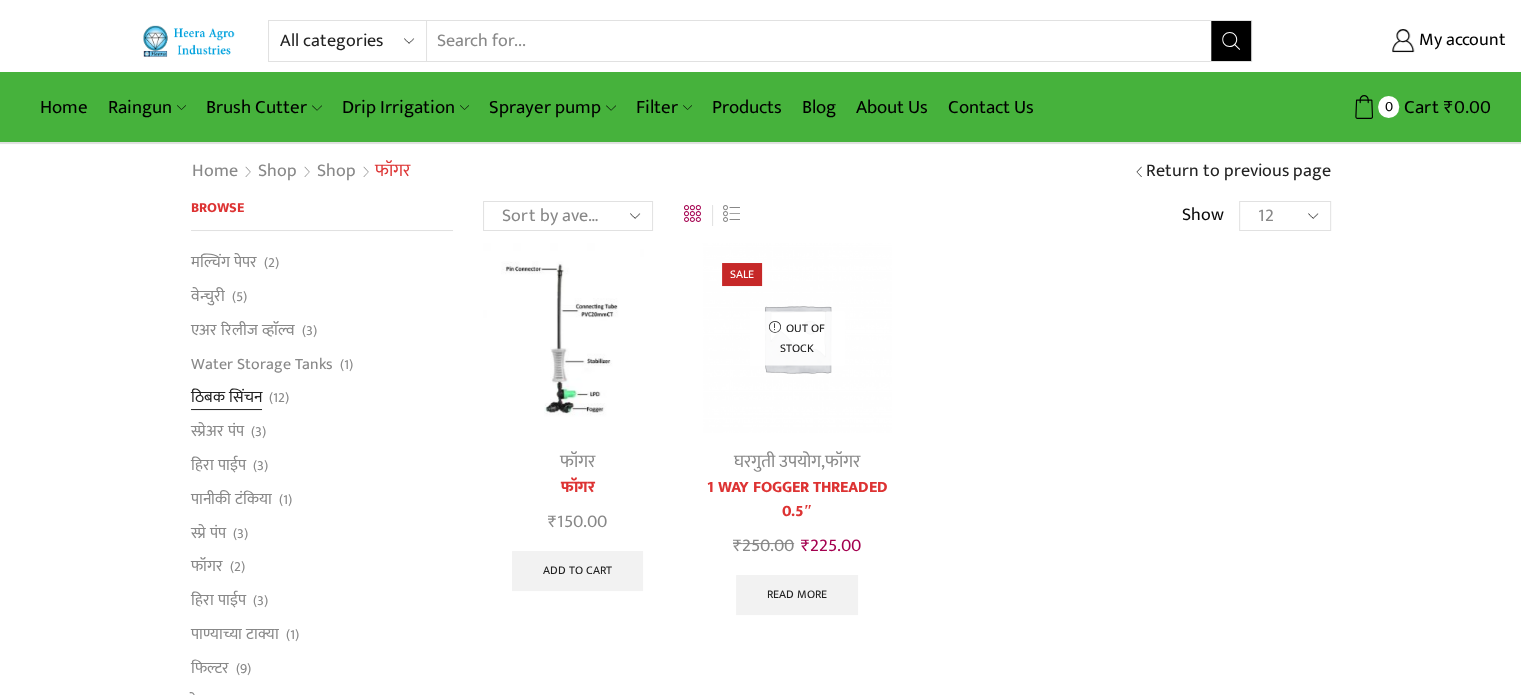 click on "ठिबक सिंचन" at bounding box center (226, 398) 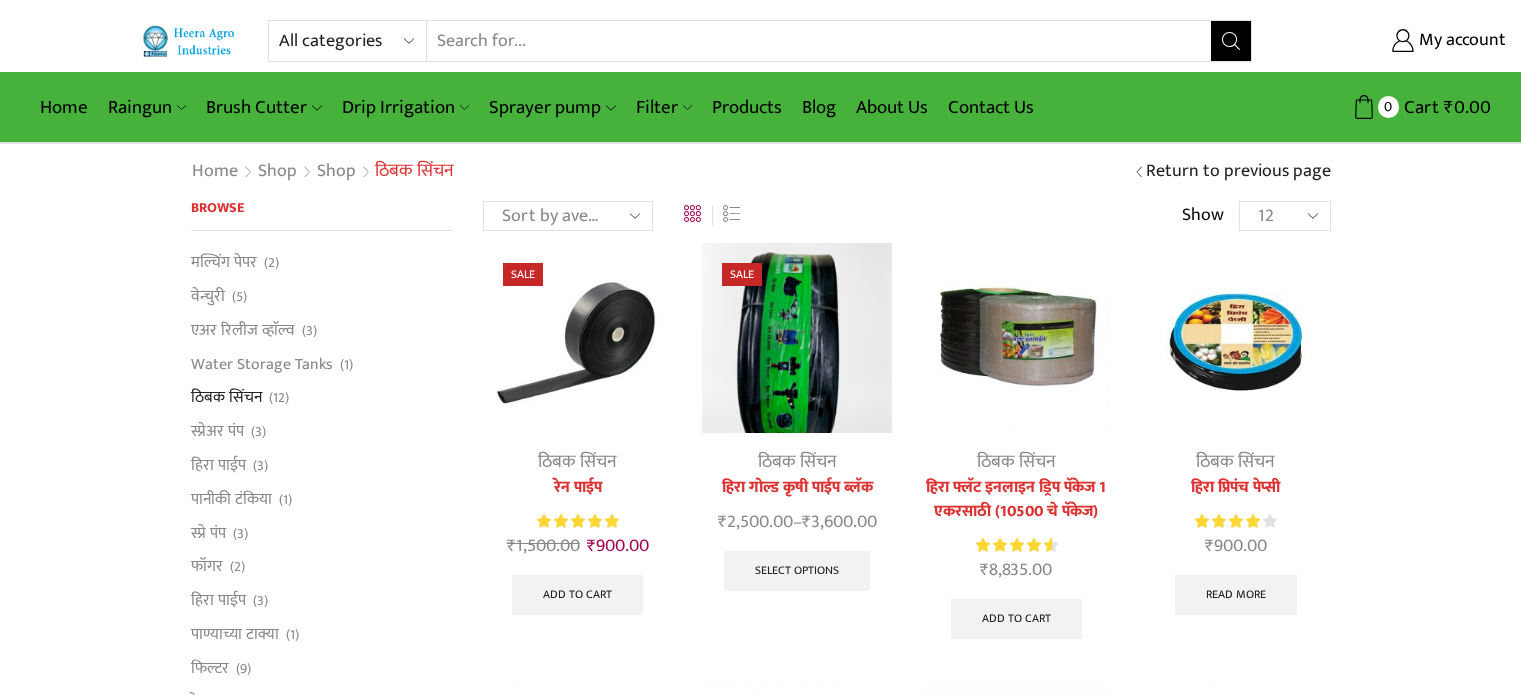 scroll, scrollTop: 0, scrollLeft: 0, axis: both 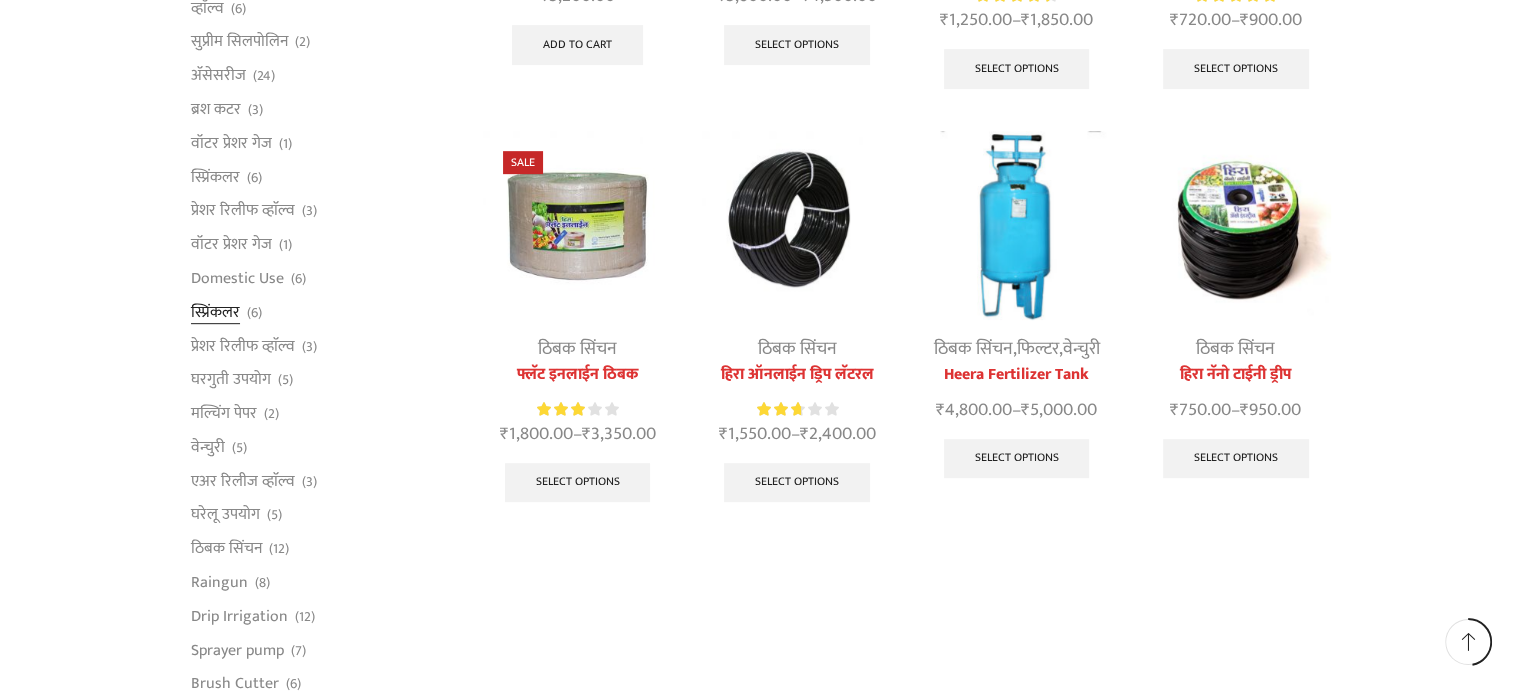 click on "स्प्रिंकलर" at bounding box center [215, 312] 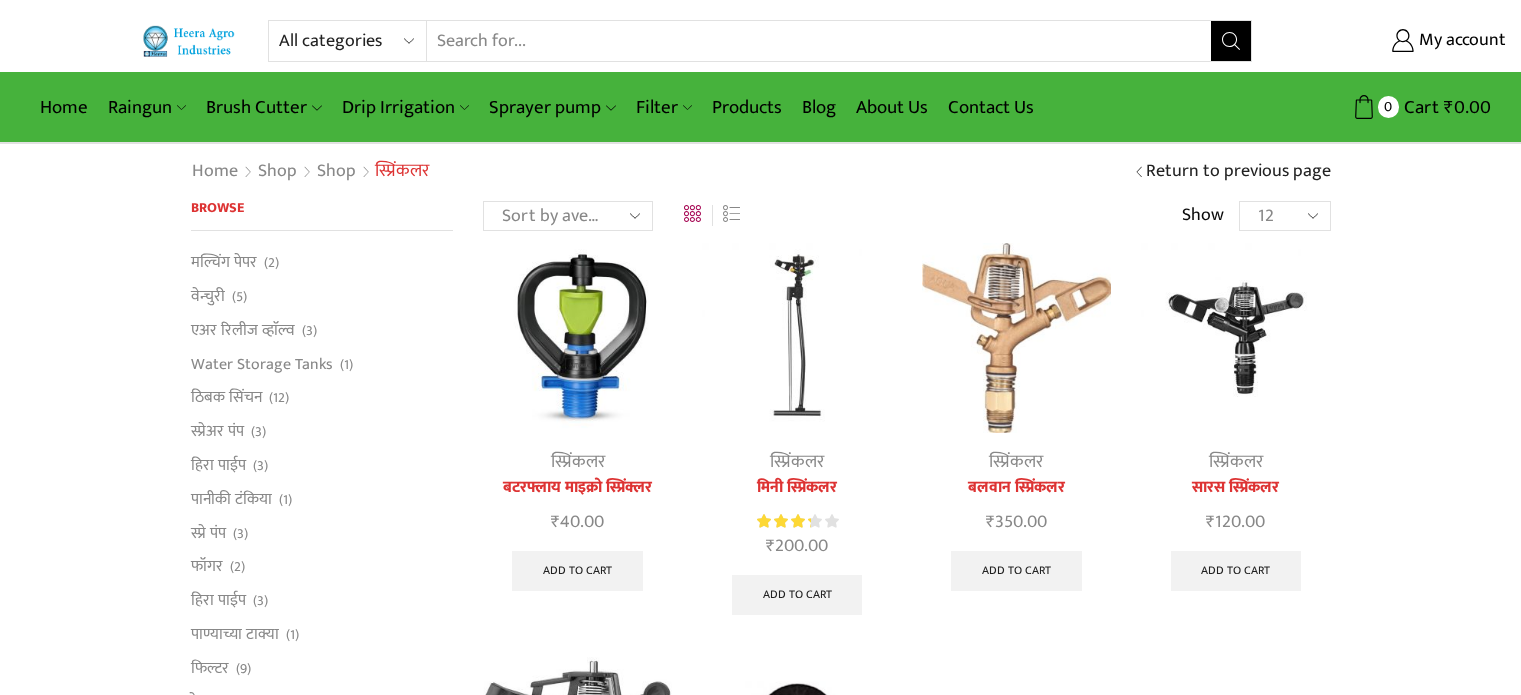 scroll, scrollTop: 0, scrollLeft: 0, axis: both 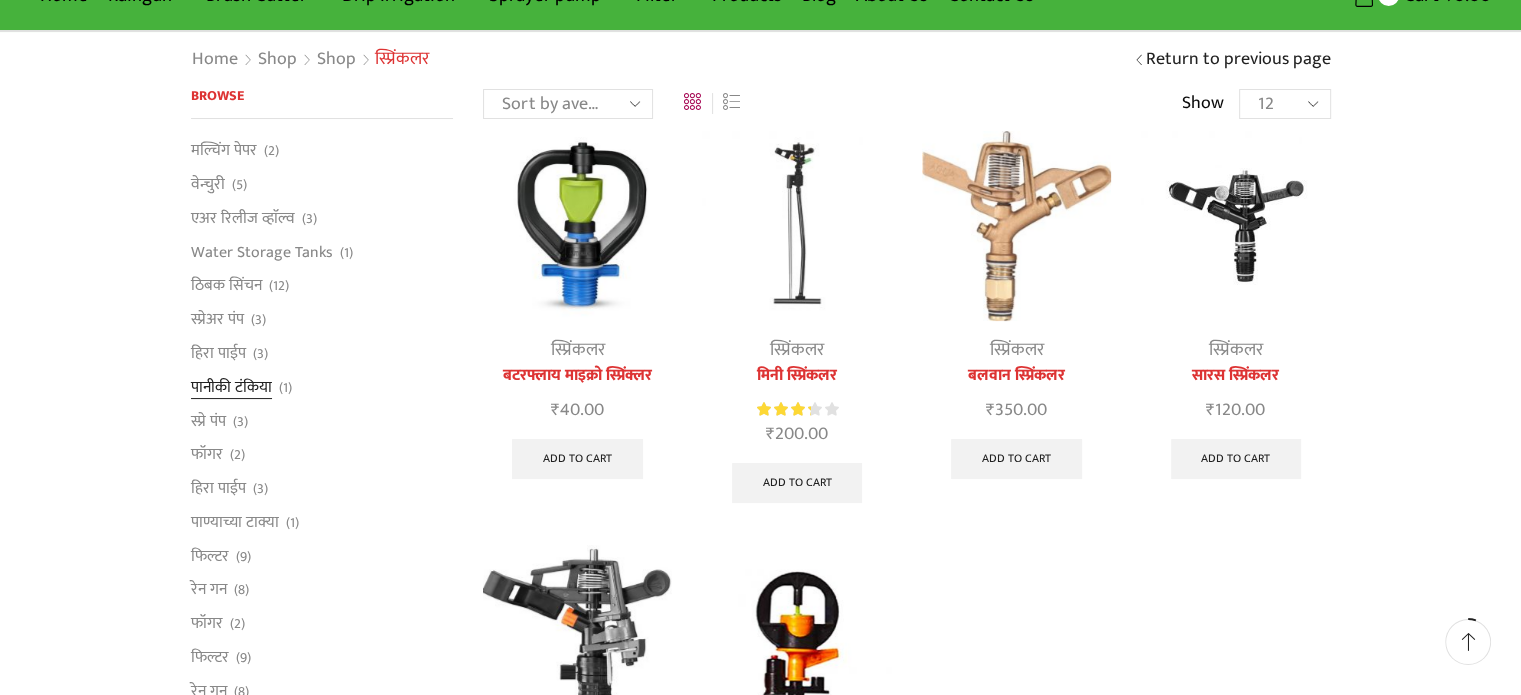 click on "पानीकी टंकिया" at bounding box center (231, 387) 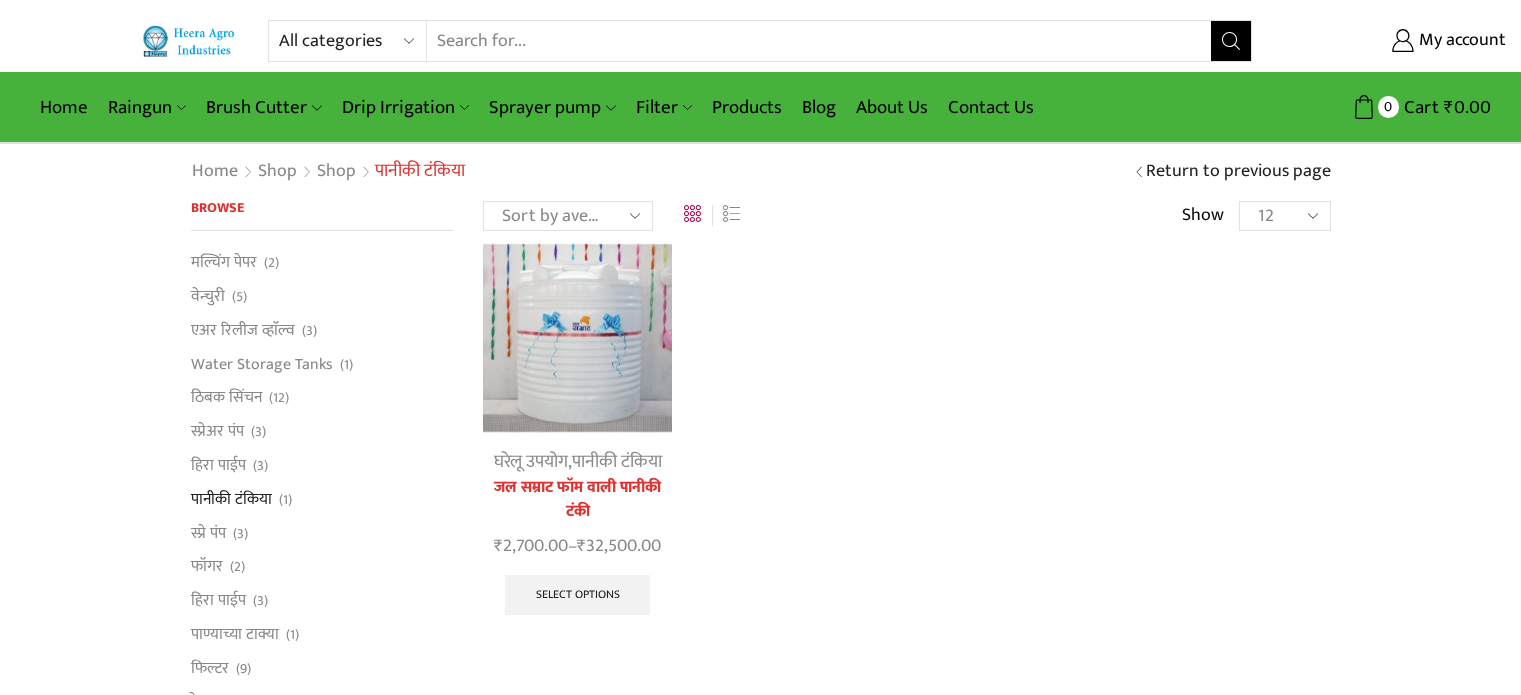 scroll, scrollTop: 0, scrollLeft: 0, axis: both 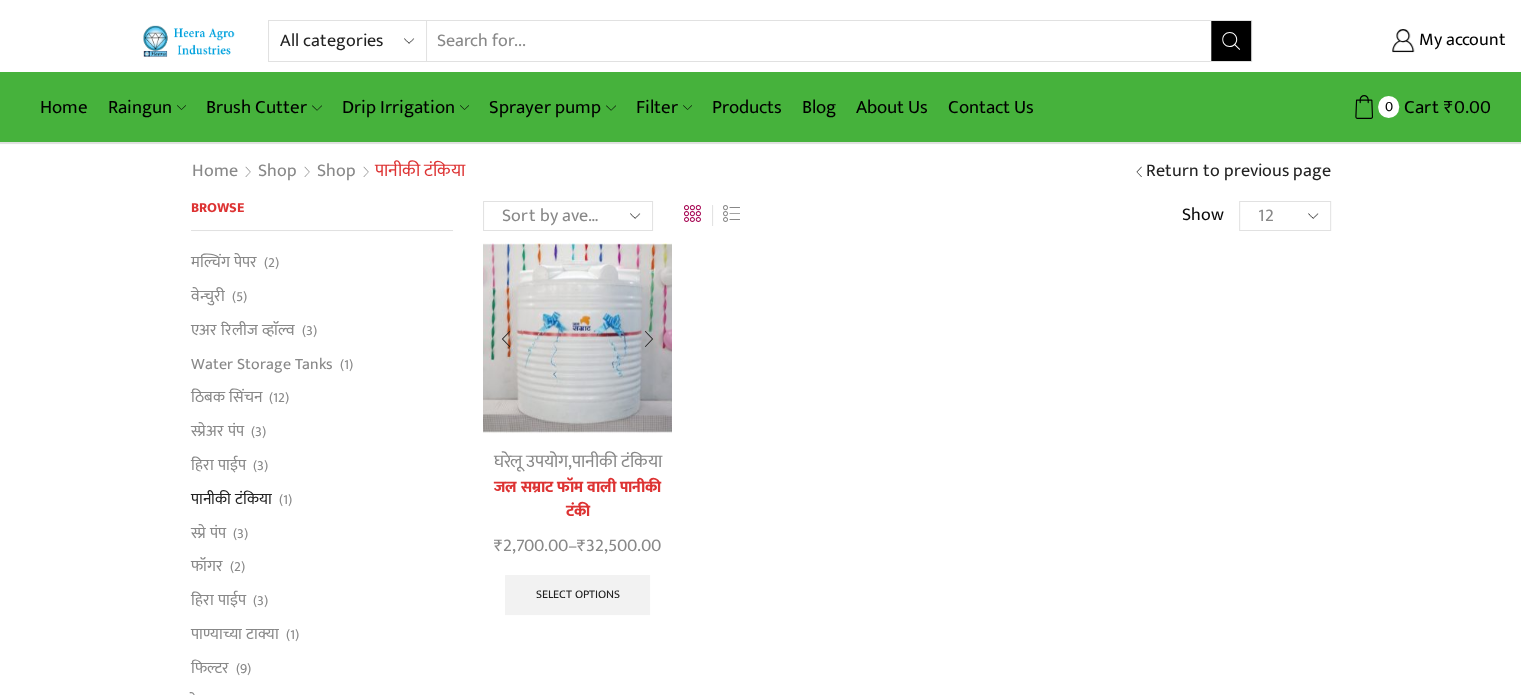 click at bounding box center [577, 337] 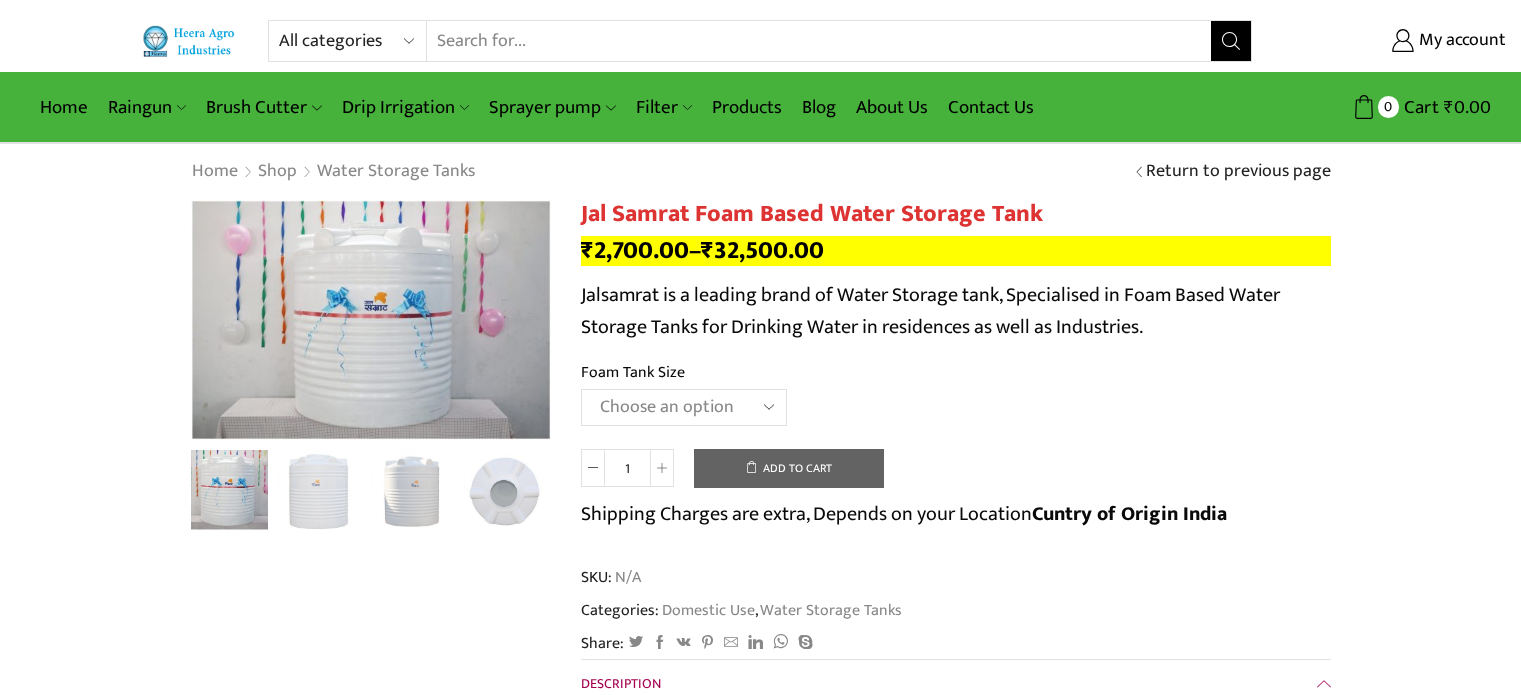 scroll, scrollTop: 0, scrollLeft: 0, axis: both 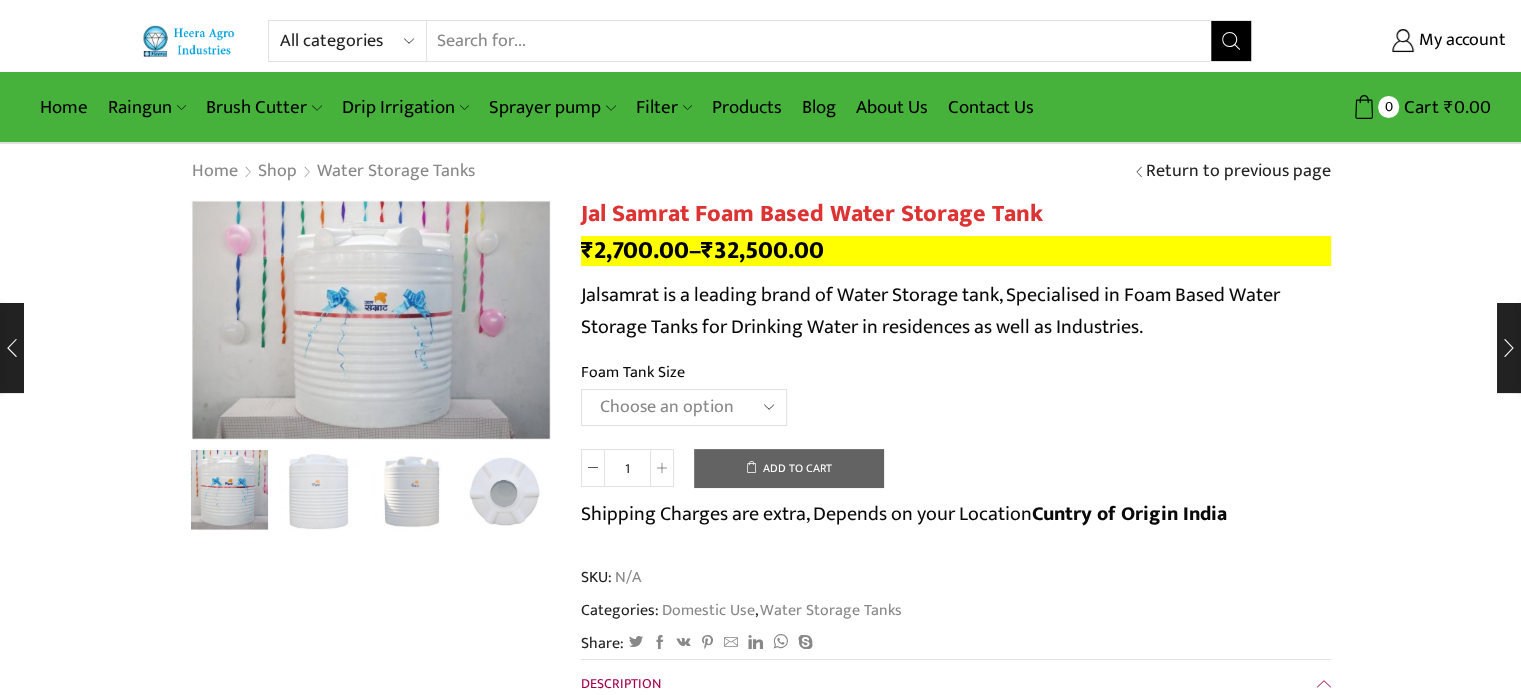 click on "Choose an option 300 Liter 500 Liter 750 Liter 1000 Liter 1500 Liter 2000 Liter 3000 Liter 5000 Liter" 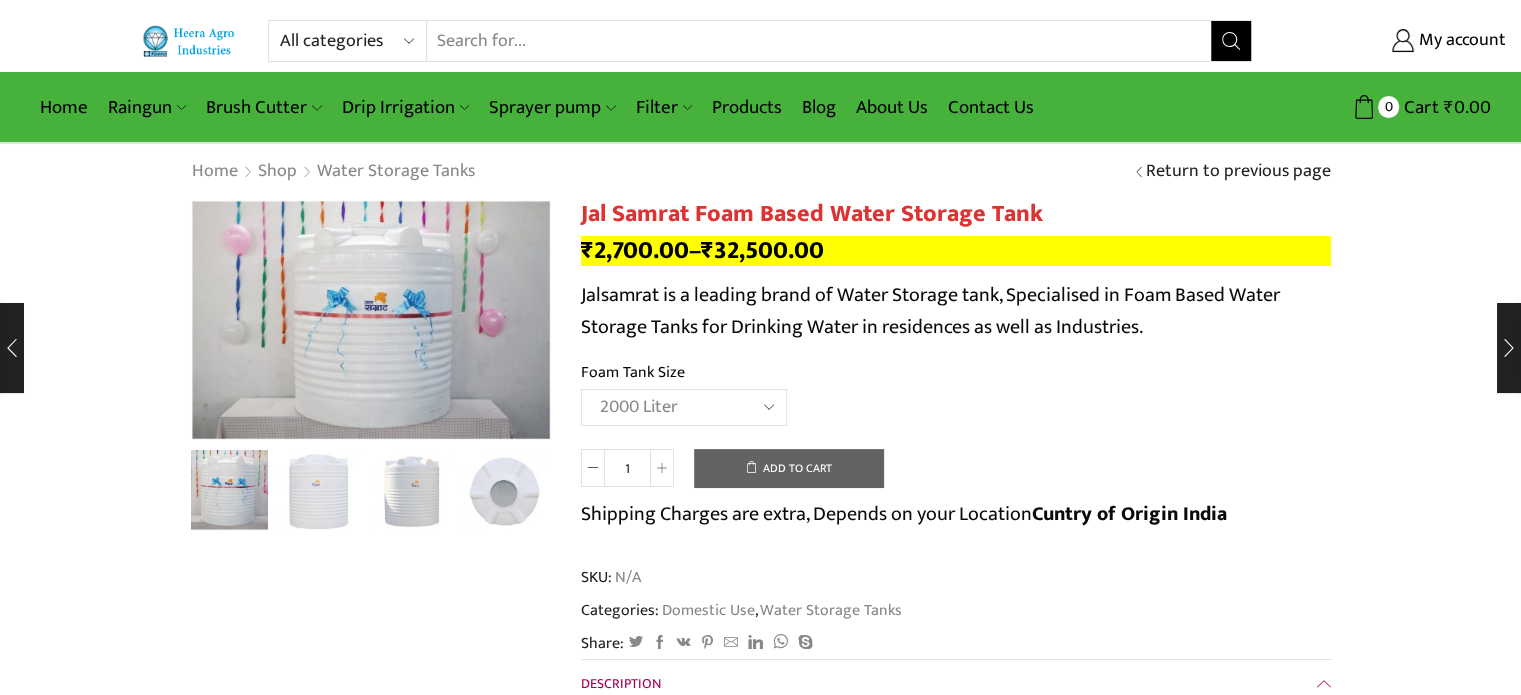 click on "Choose an option 300 Liter 500 Liter 750 Liter 1000 Liter 1500 Liter 2000 Liter 3000 Liter 5000 Liter" 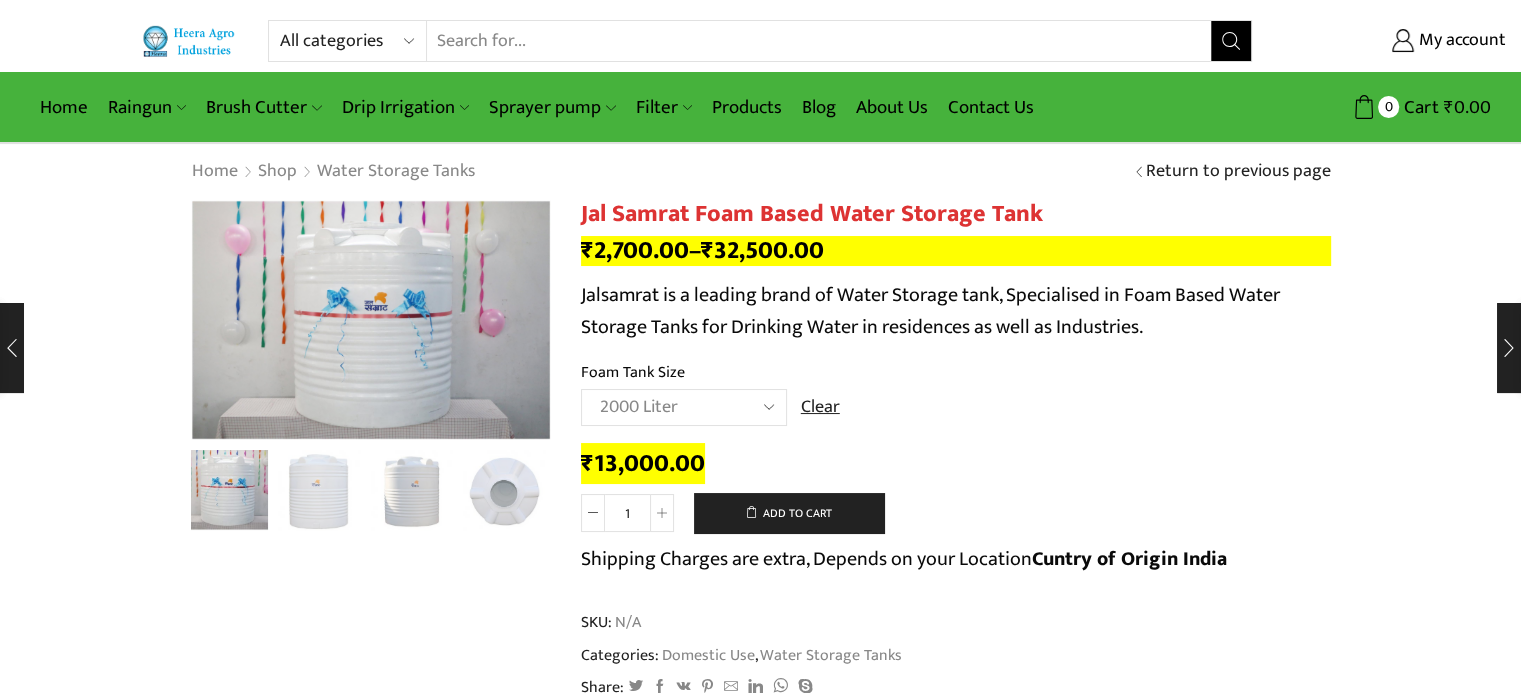 click on "Choose an option 300 Liter 500 Liter 750 Liter 1000 Liter 1500 Liter 2000 Liter 3000 Liter 5000 Liter" 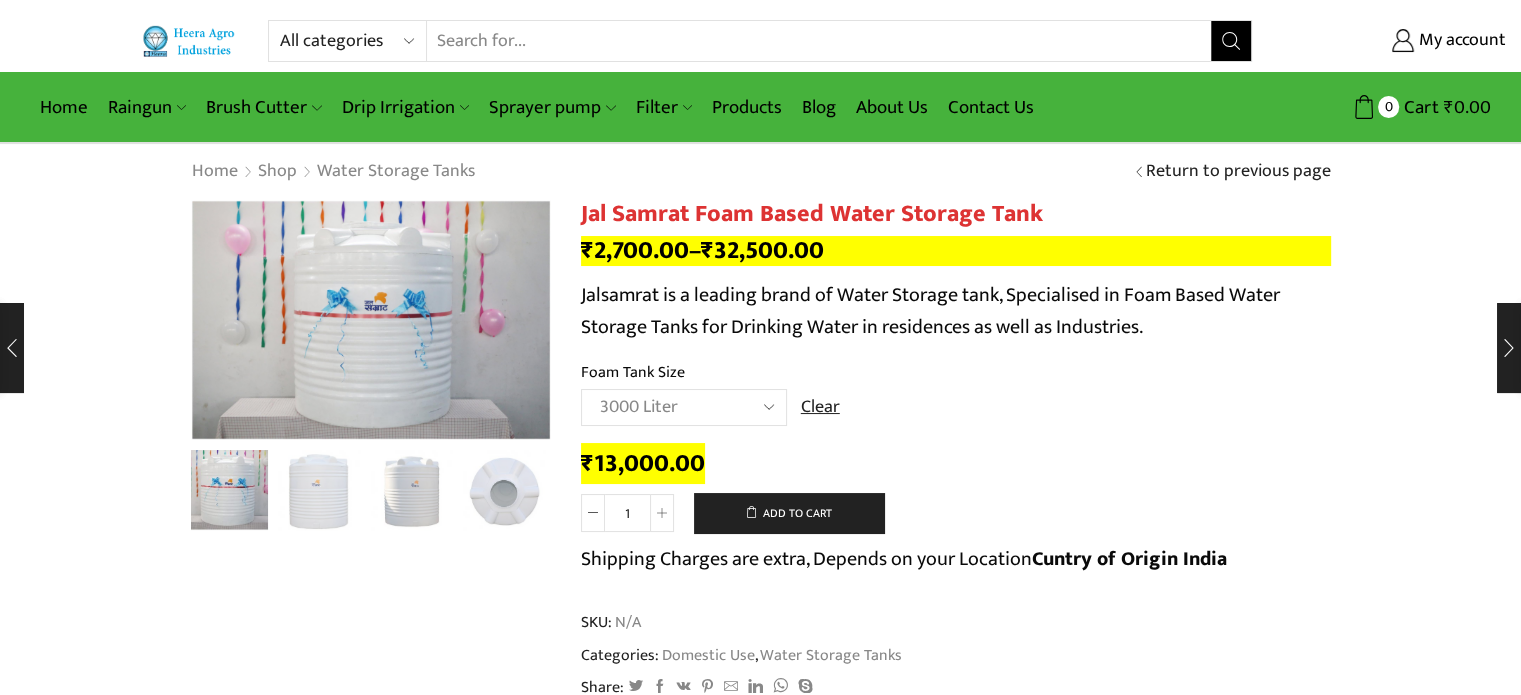 click on "Choose an option 300 Liter 500 Liter 750 Liter 1000 Liter 1500 Liter 2000 Liter 3000 Liter 5000 Liter" 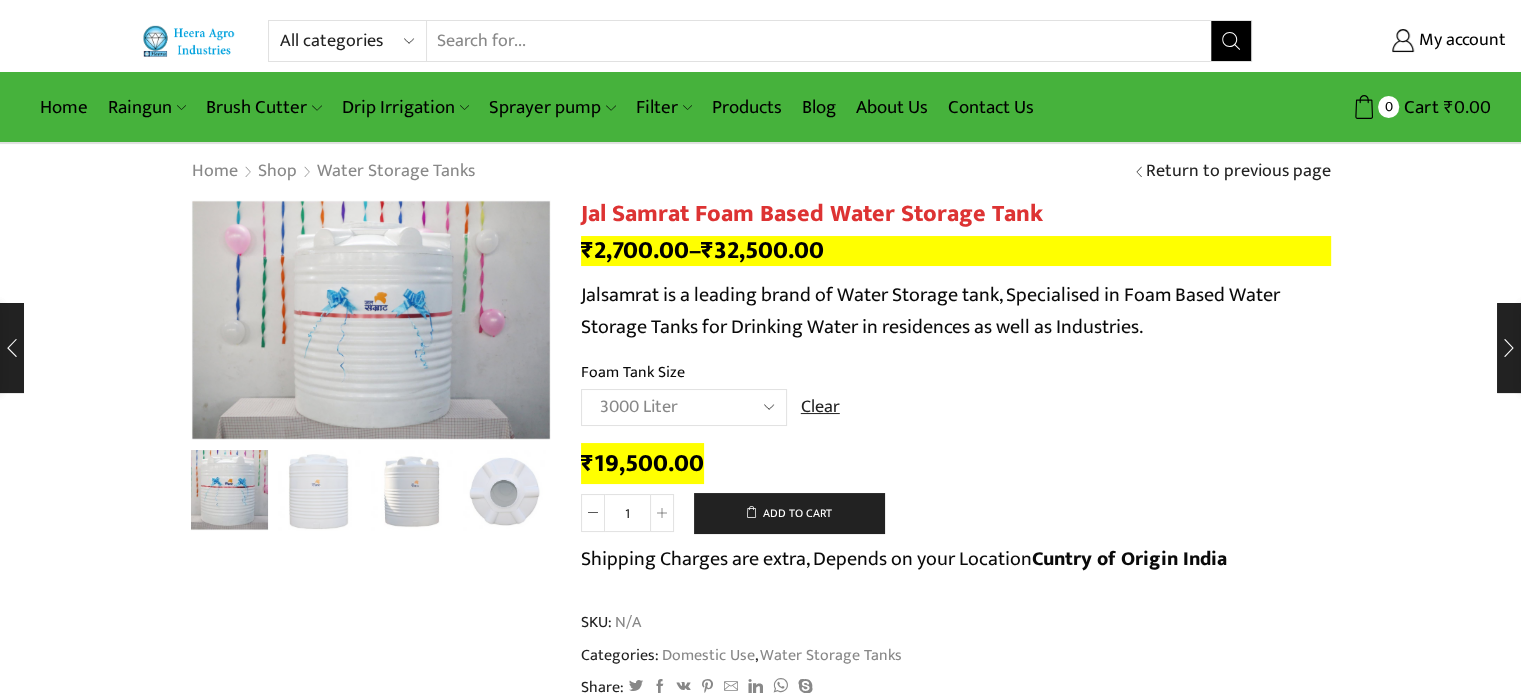 click on "Choose an option 300 Liter 500 Liter 750 Liter 1000 Liter 1500 Liter 2000 Liter 3000 Liter 5000 Liter" 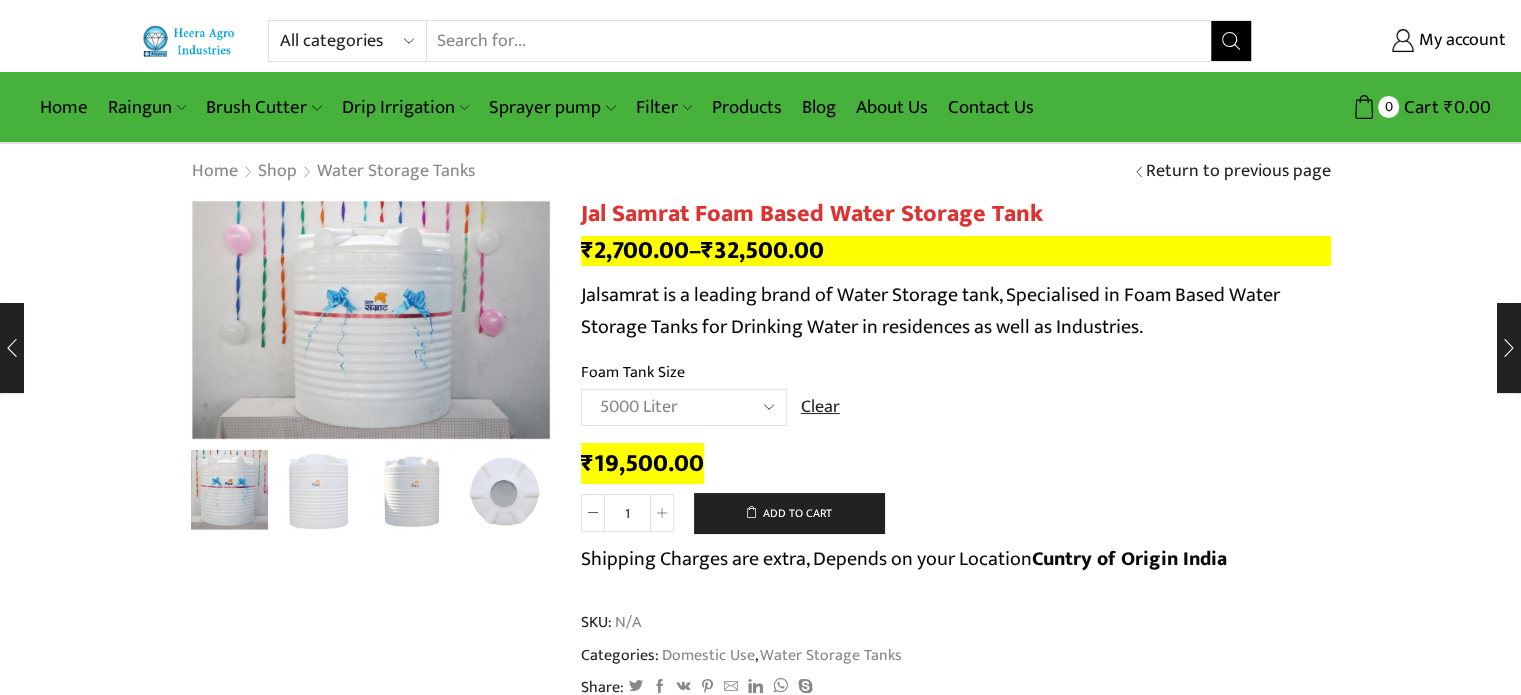 click on "Choose an option 300 Liter 500 Liter 750 Liter 1000 Liter 1500 Liter 2000 Liter 3000 Liter 5000 Liter" 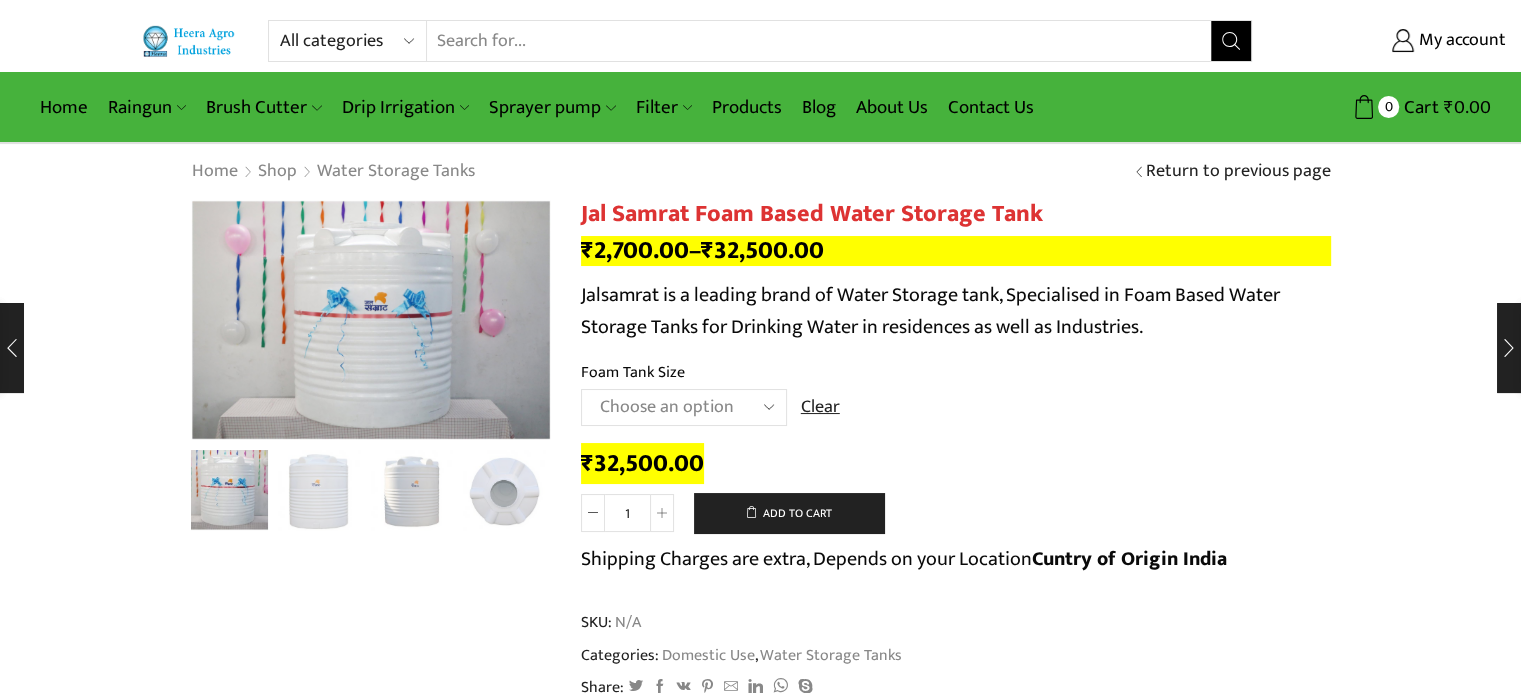 click on "Choose an option 300 Liter 500 Liter 750 Liter 1000 Liter 1500 Liter 2000 Liter 3000 Liter 5000 Liter" 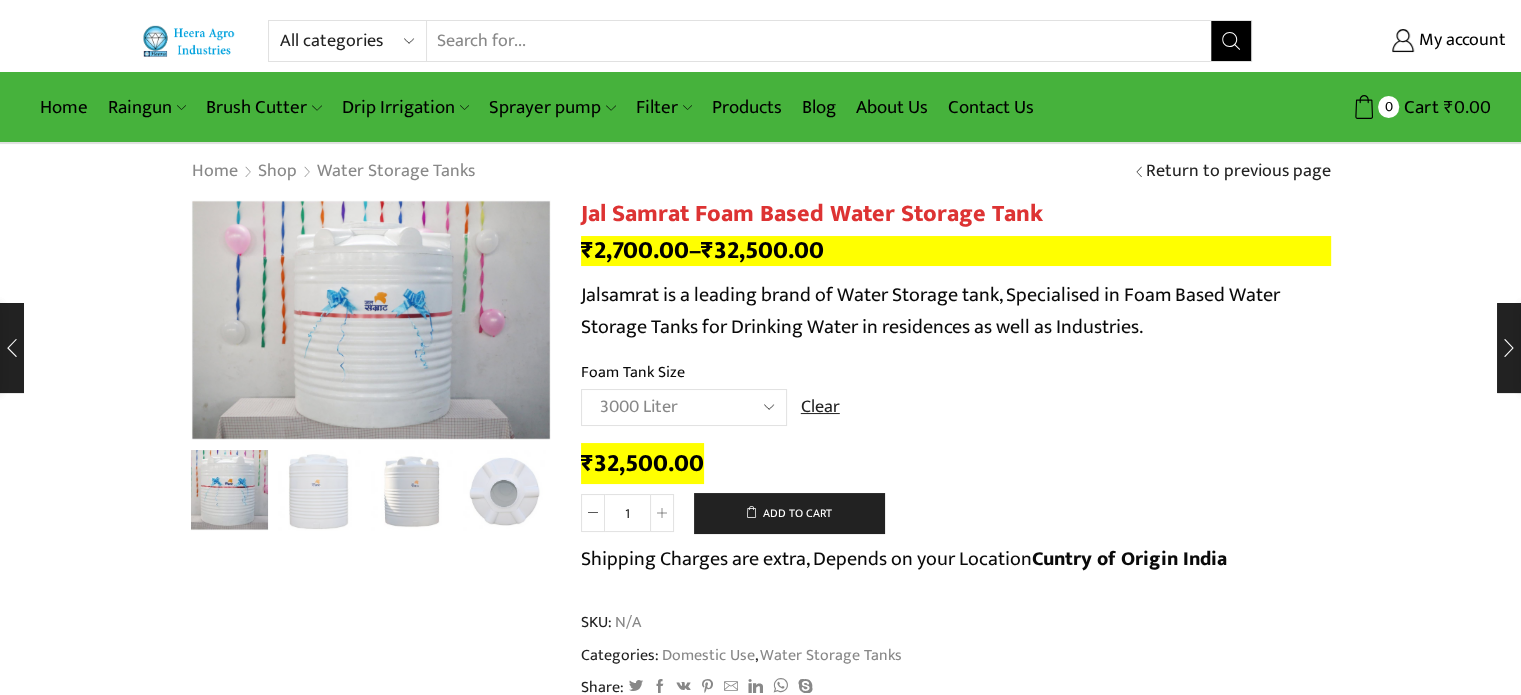 click on "Choose an option 300 Liter 500 Liter 750 Liter 1000 Liter 1500 Liter 2000 Liter 3000 Liter 5000 Liter" 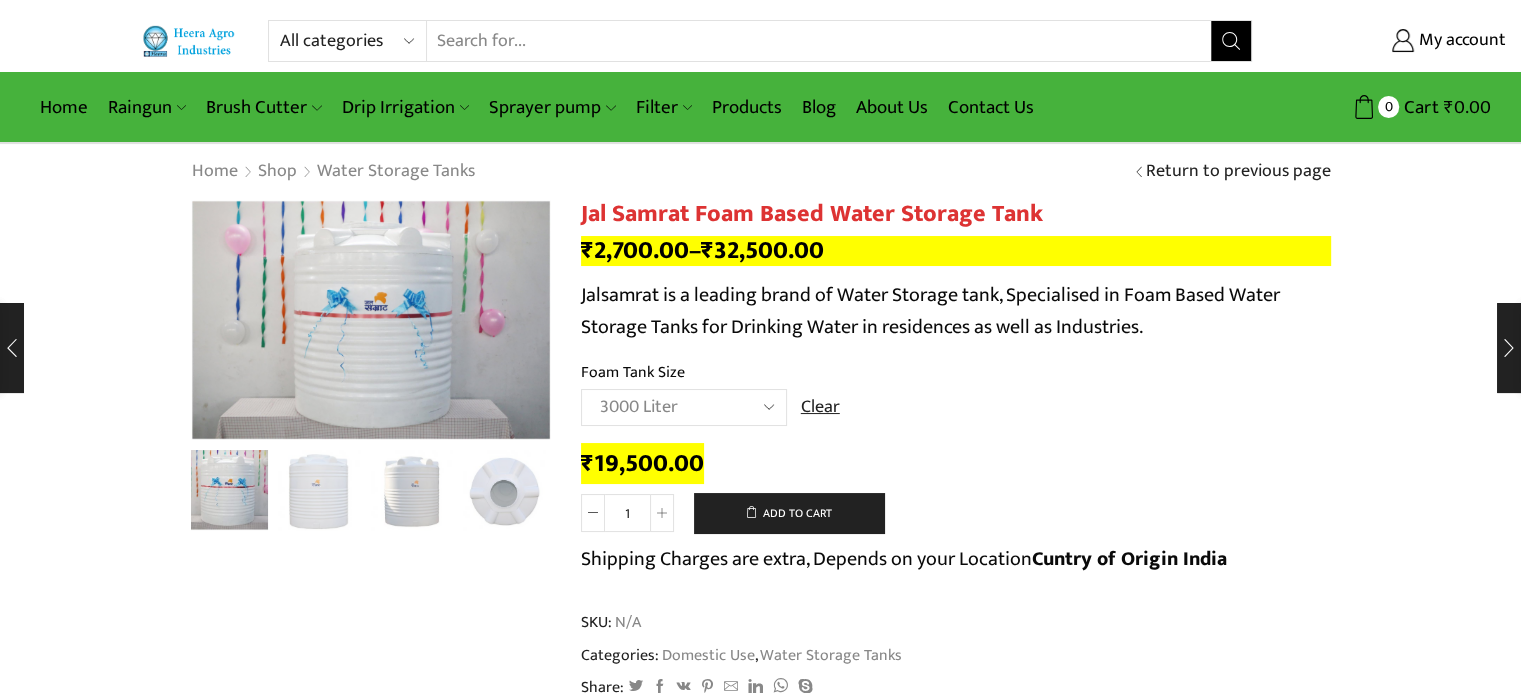 click on "Choose an option 300 Liter 500 Liter 750 Liter 1000 Liter 1500 Liter 2000 Liter 3000 Liter 5000 Liter" 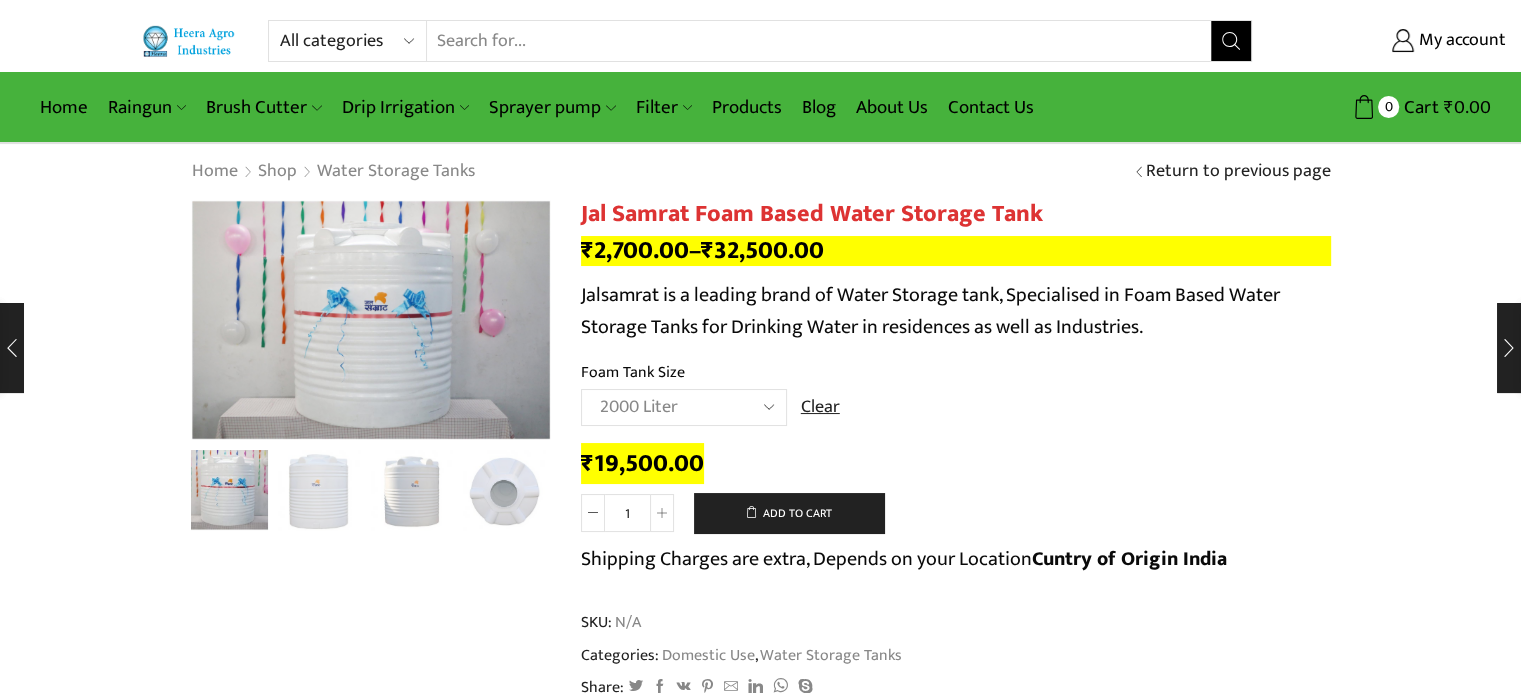 click on "Choose an option 300 Liter 500 Liter 750 Liter 1000 Liter 1500 Liter 2000 Liter 3000 Liter 5000 Liter" 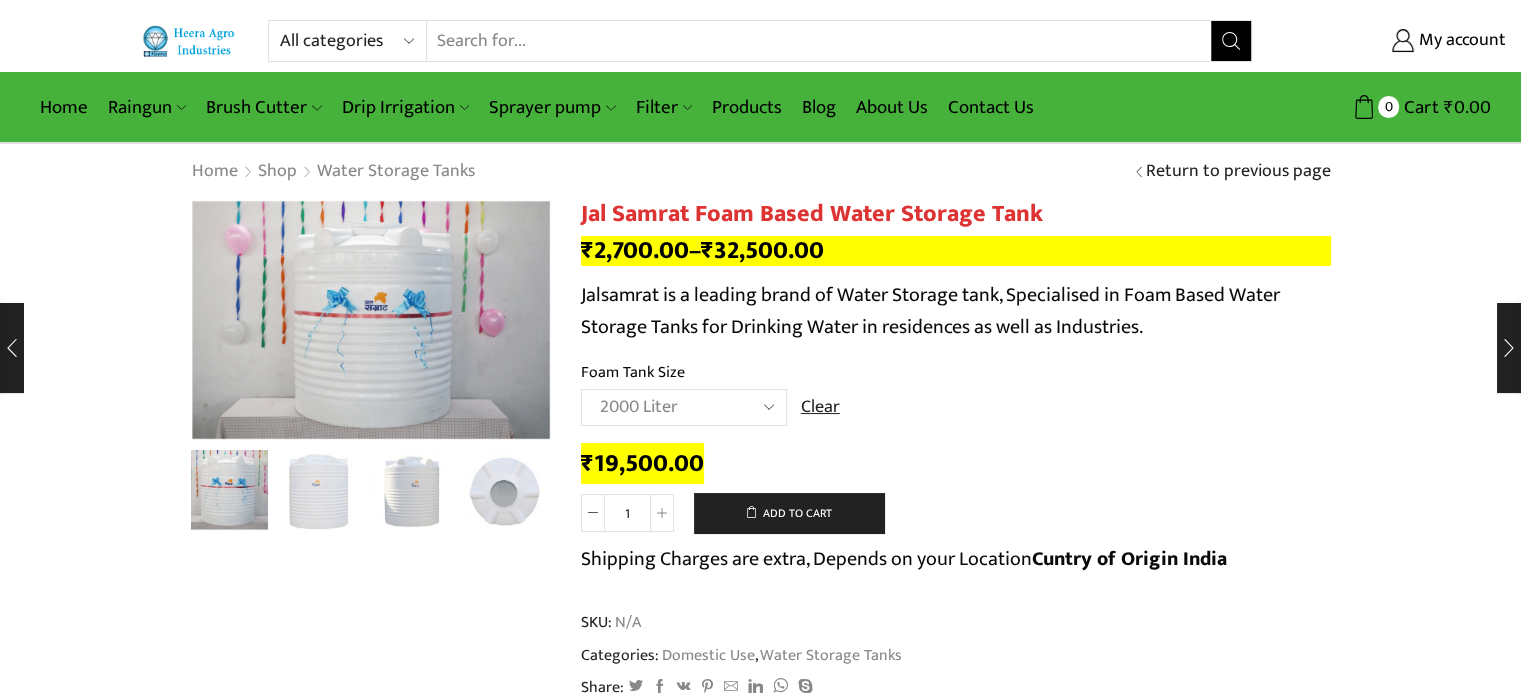 select on "2000 Liter" 